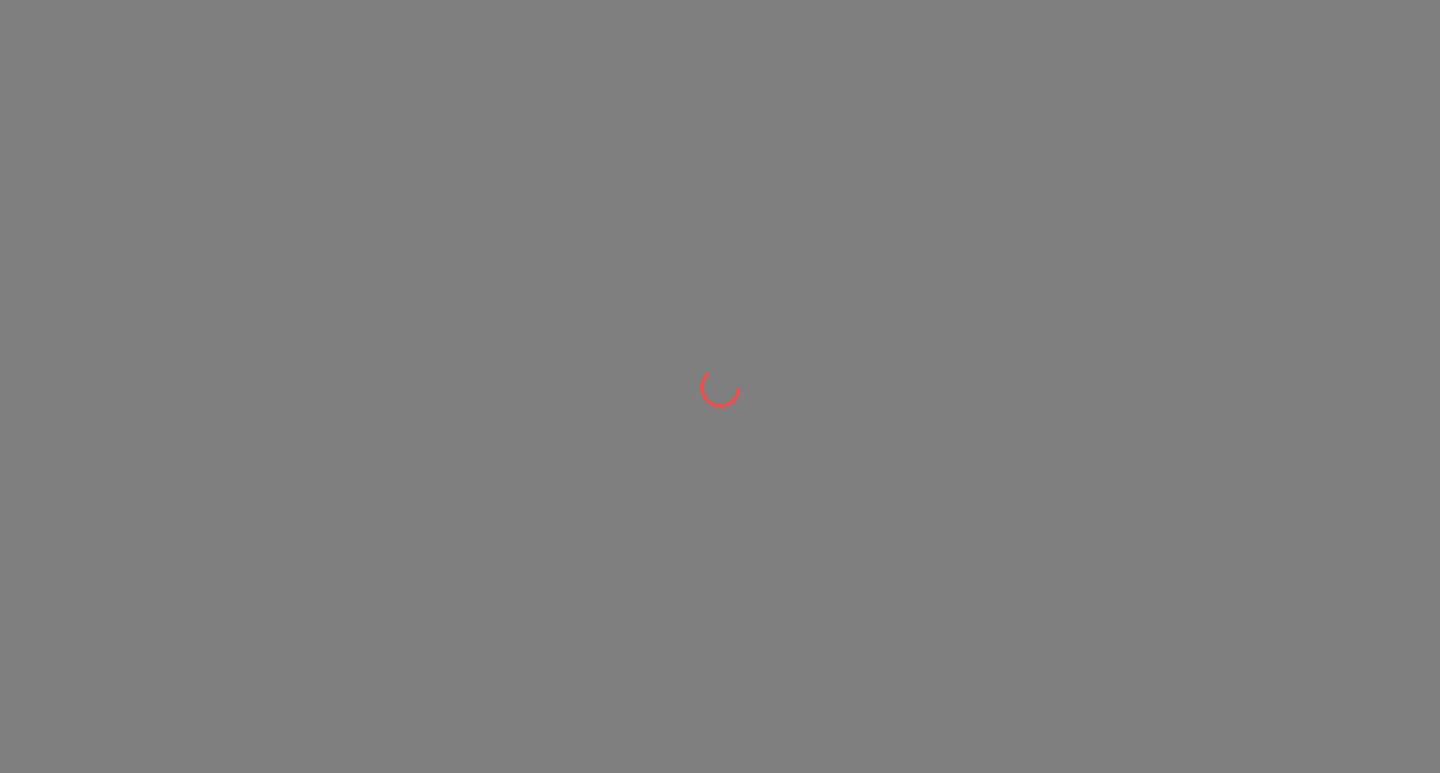 scroll, scrollTop: 0, scrollLeft: 0, axis: both 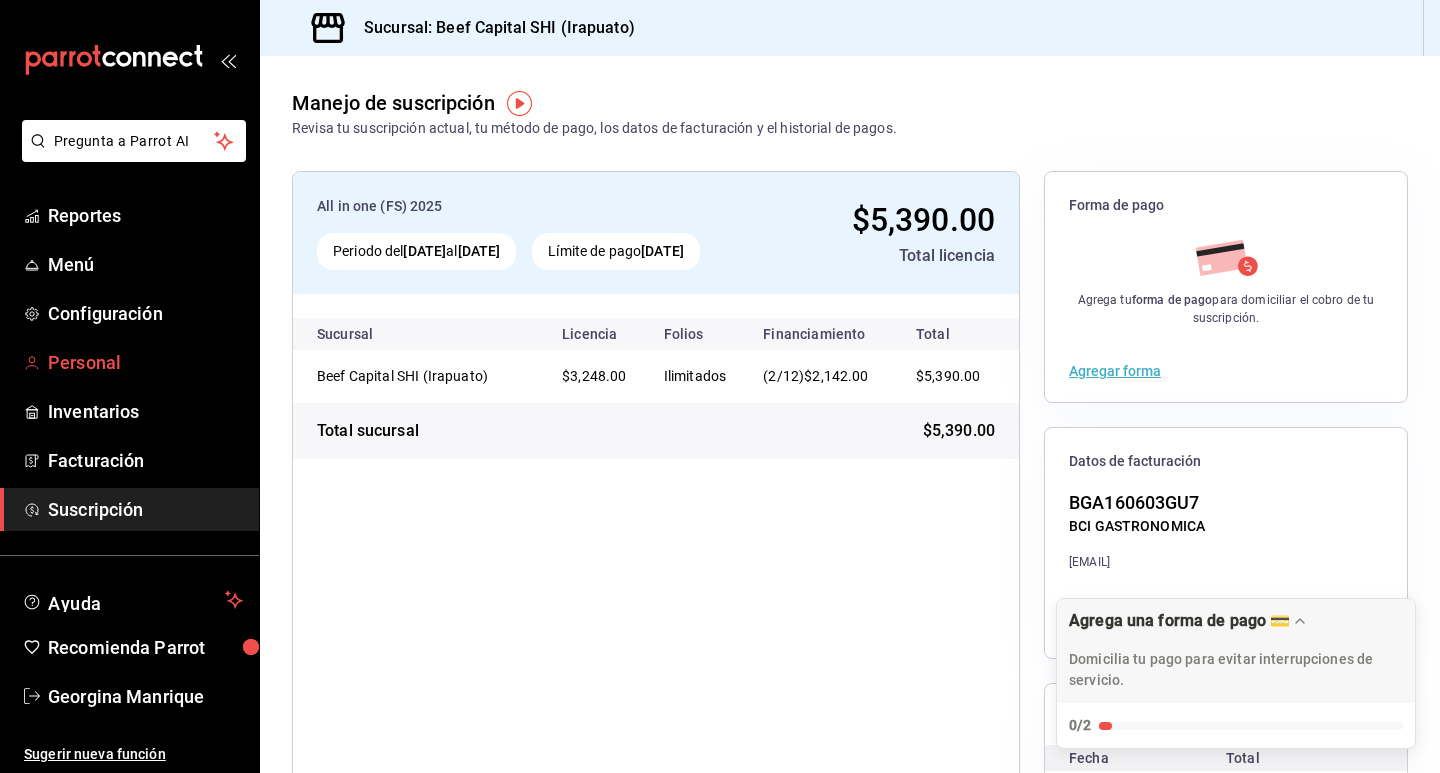 click on "Personal" at bounding box center (145, 362) 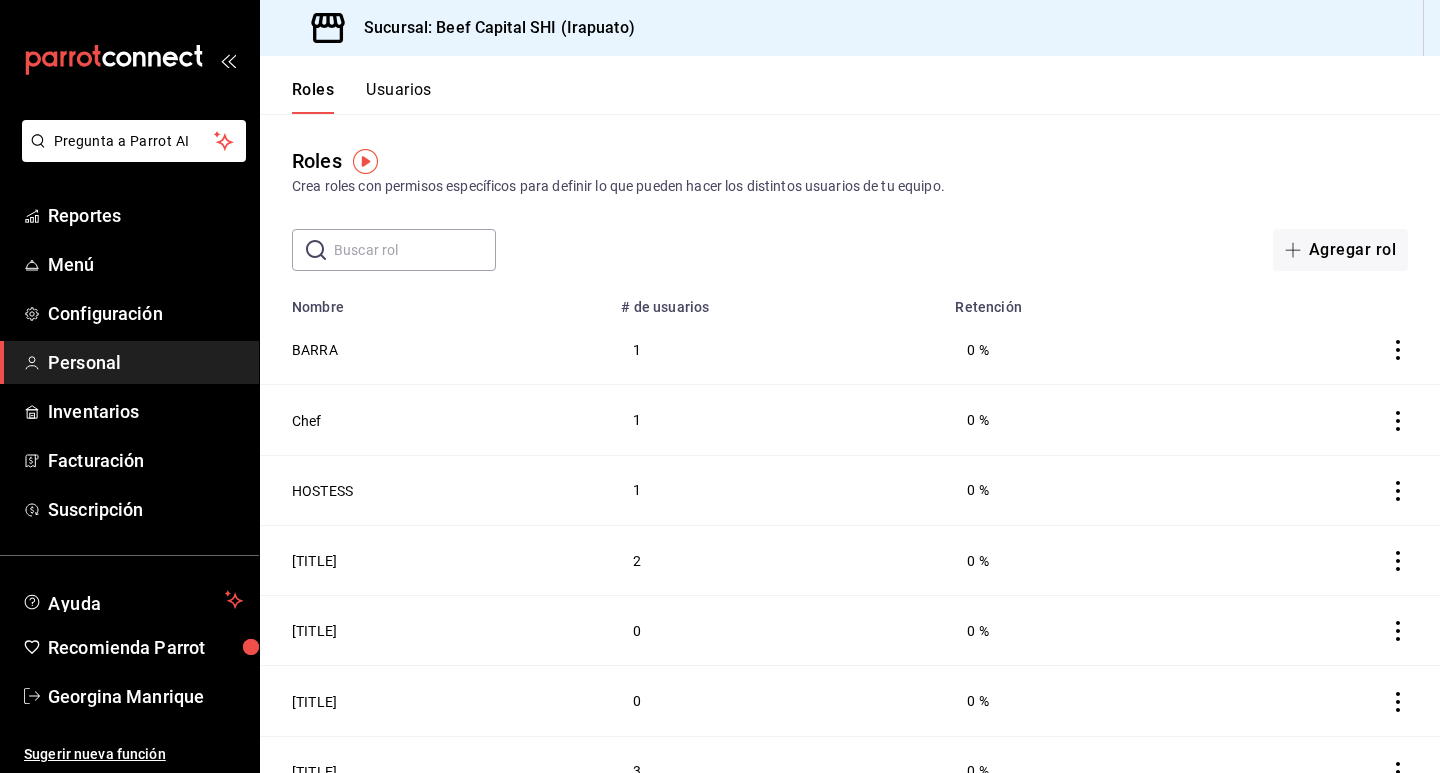 click on "Personal" at bounding box center (145, 362) 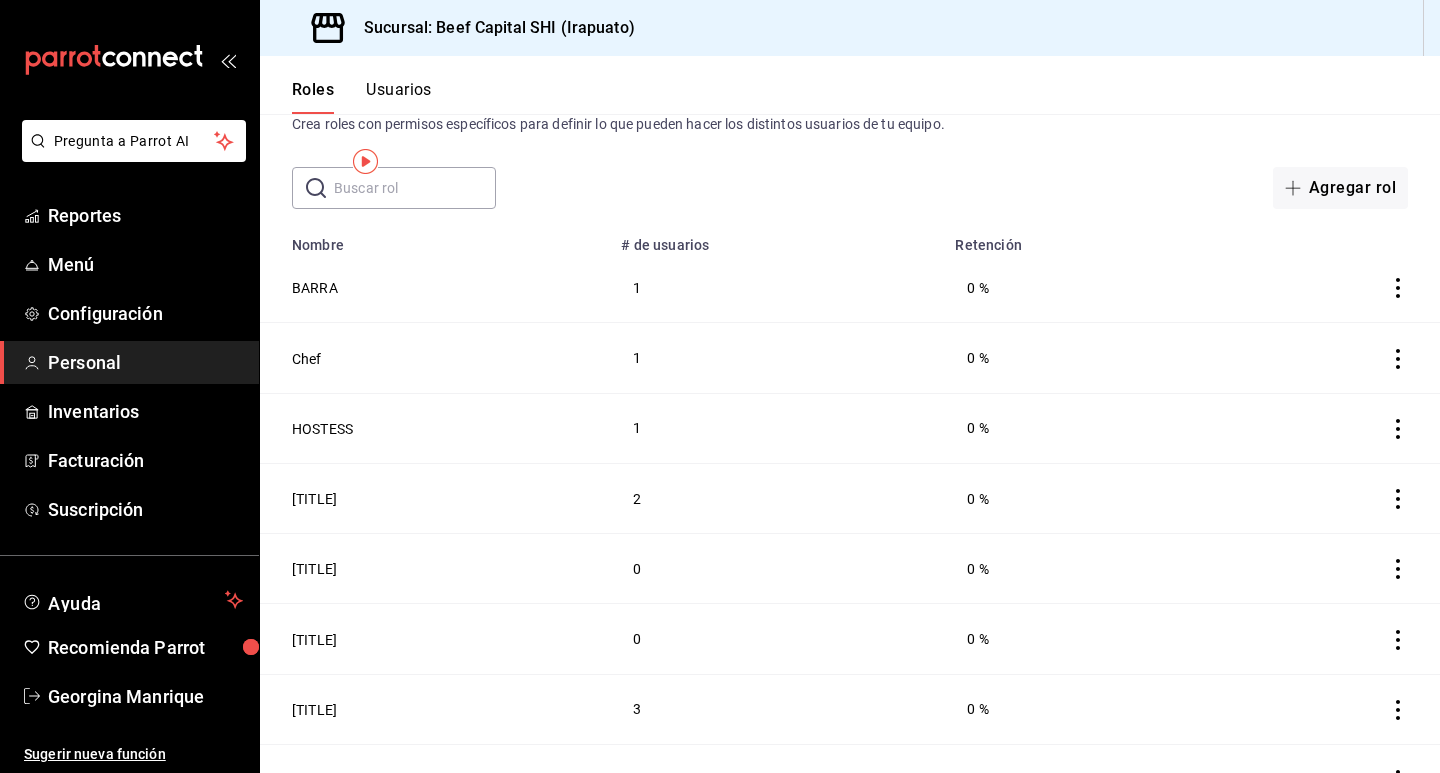 scroll, scrollTop: 96, scrollLeft: 0, axis: vertical 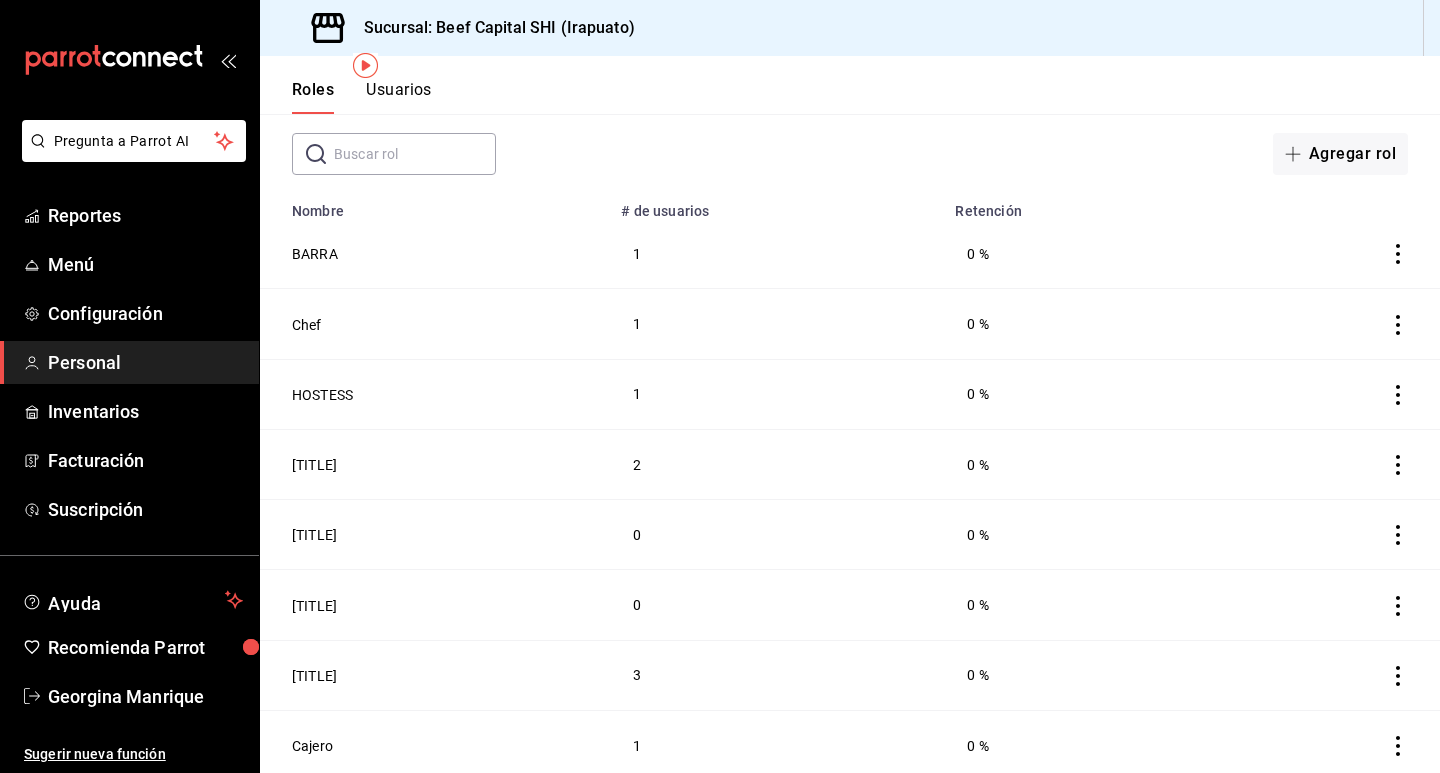click on "Usuarios" at bounding box center (399, 97) 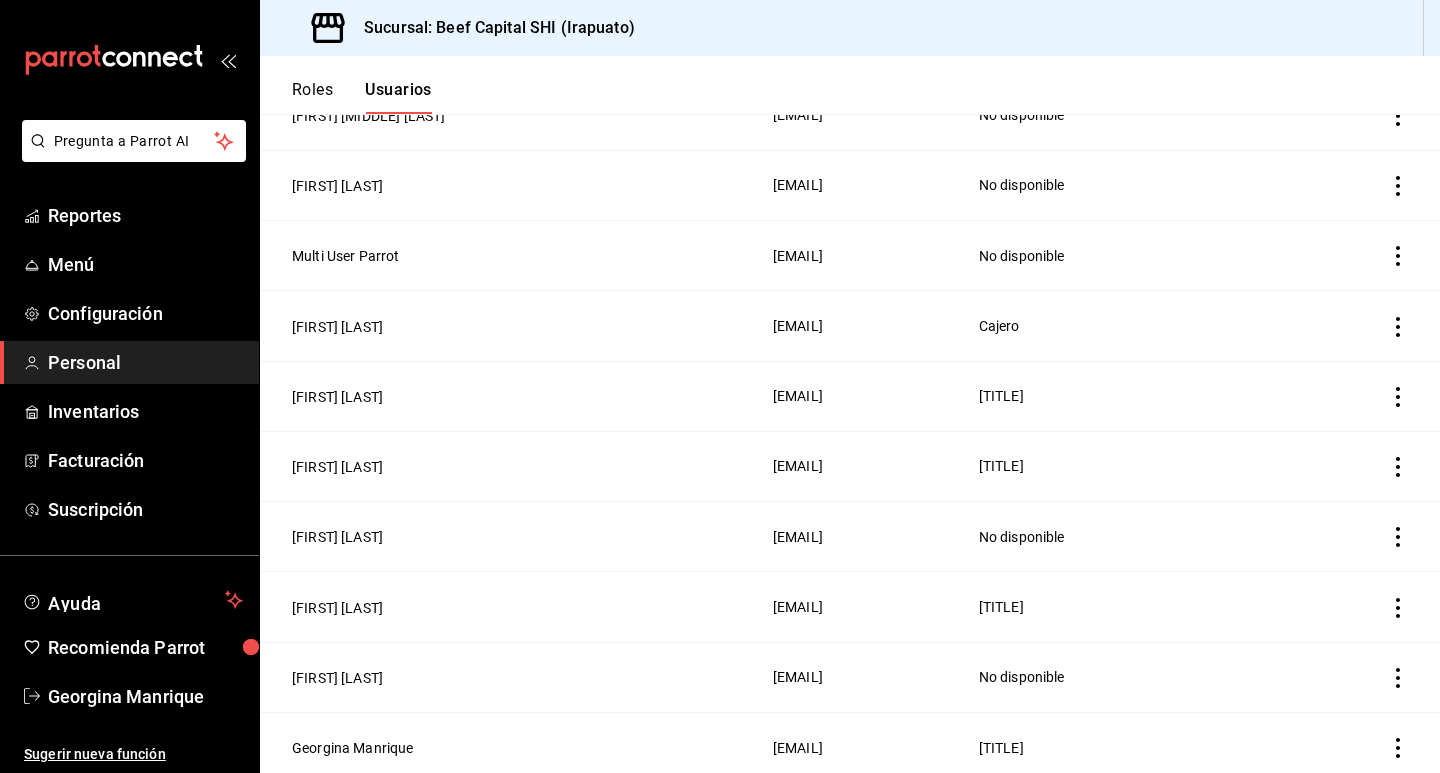 scroll, scrollTop: 1552, scrollLeft: 0, axis: vertical 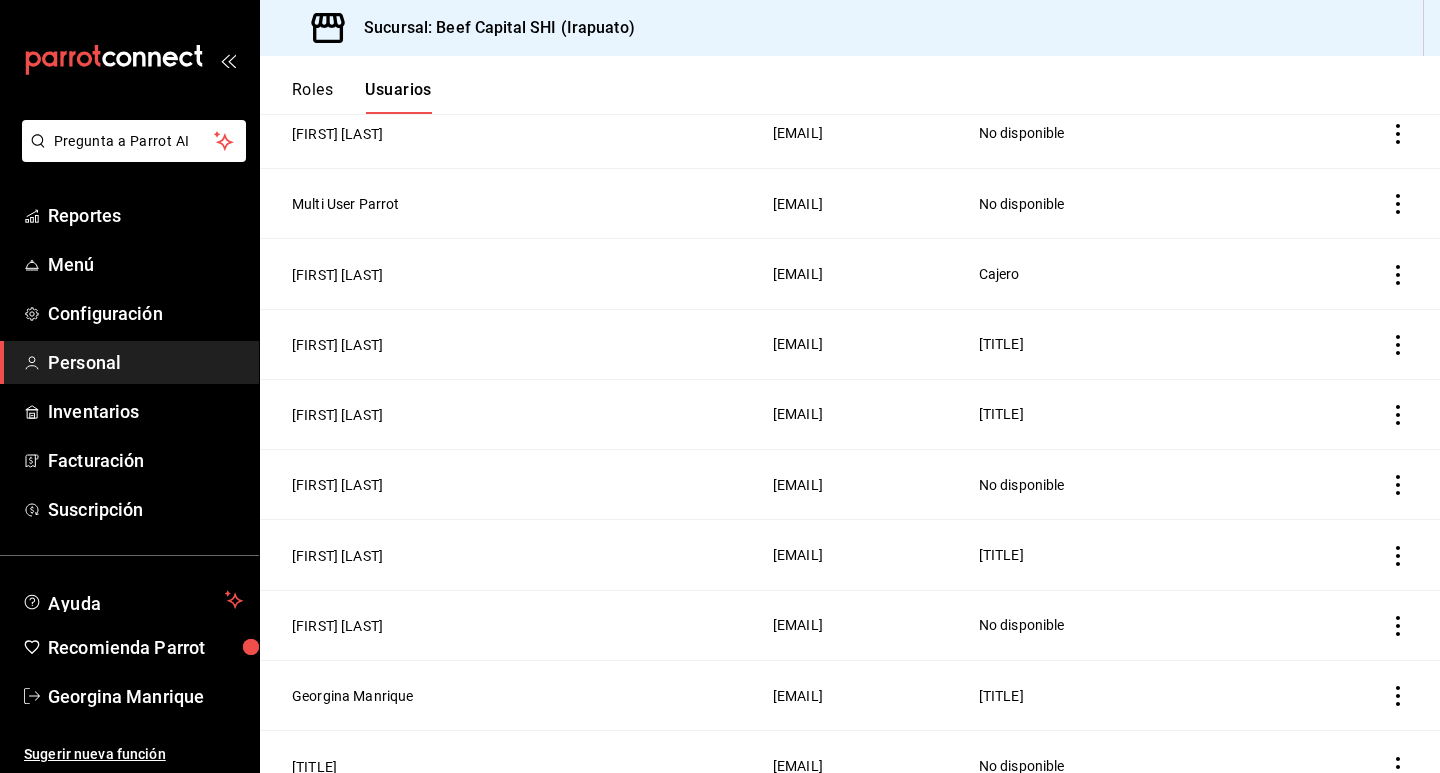 click 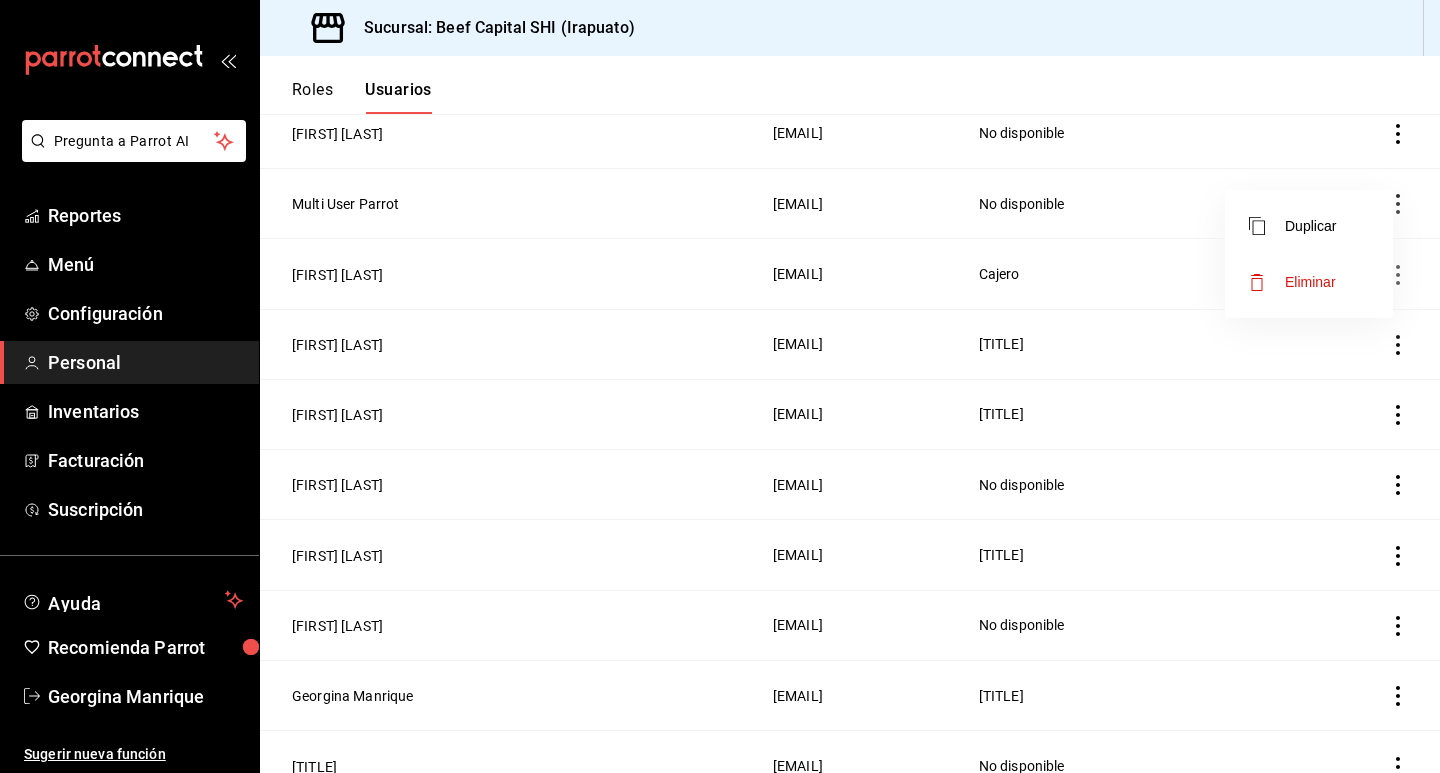 click on "Eliminar" at bounding box center (1310, 282) 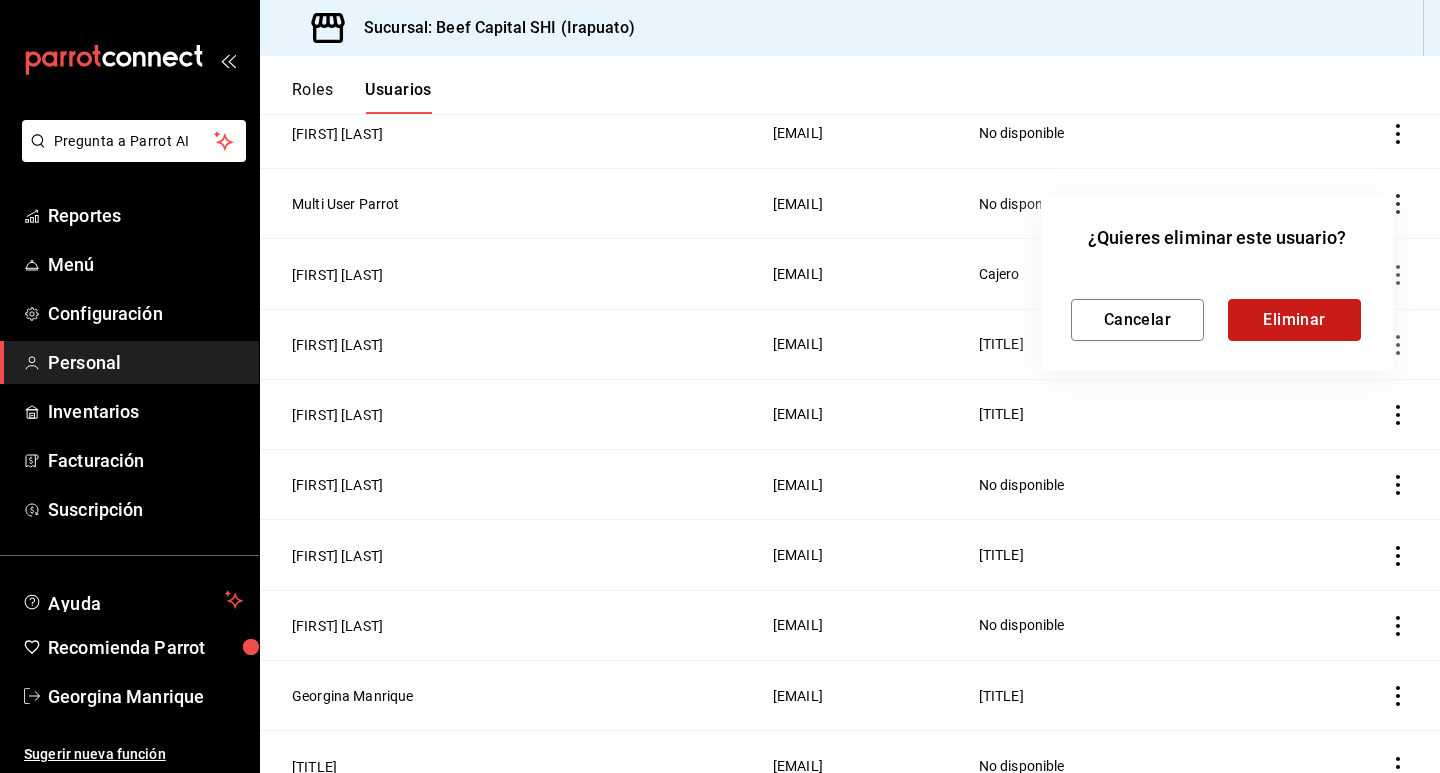 click on "Eliminar" at bounding box center [1294, 320] 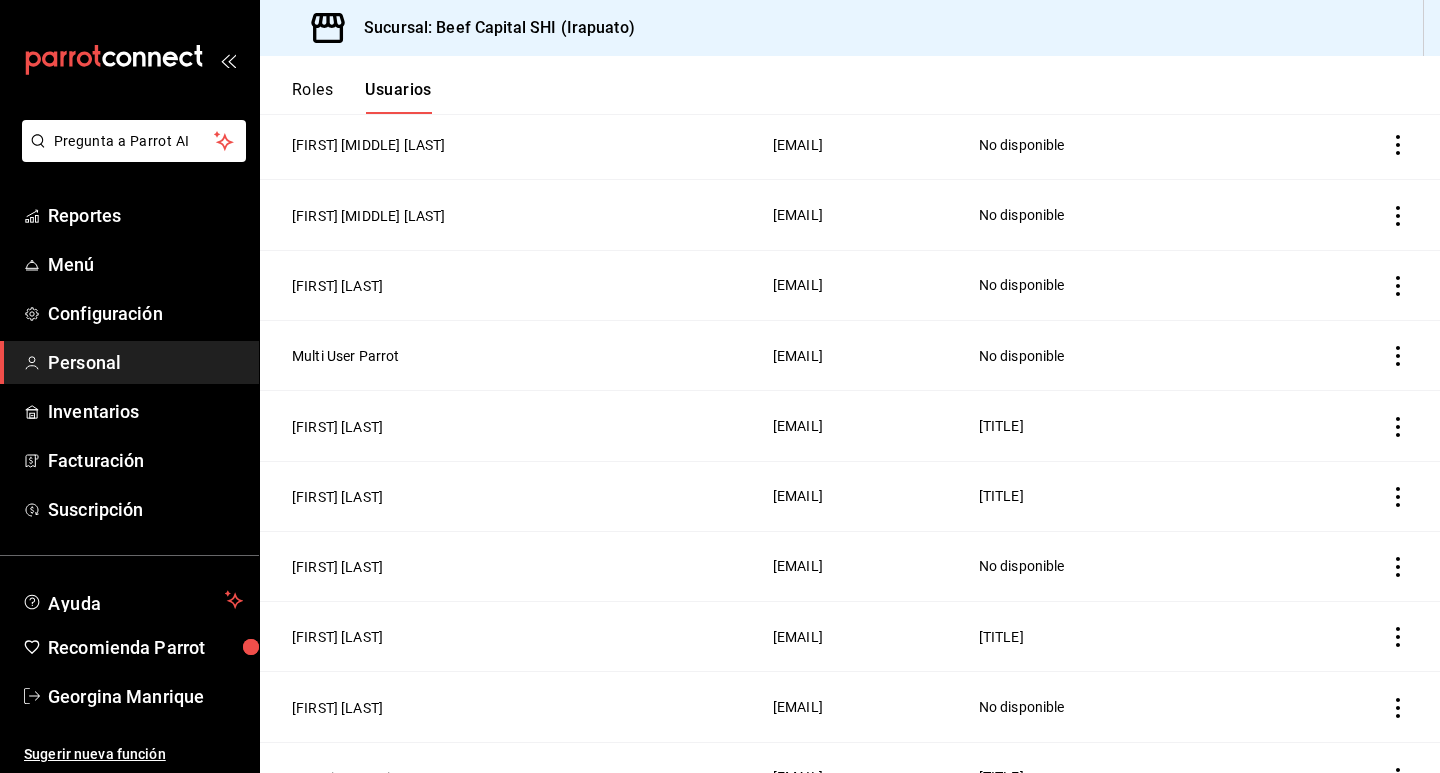 scroll, scrollTop: 1300, scrollLeft: 0, axis: vertical 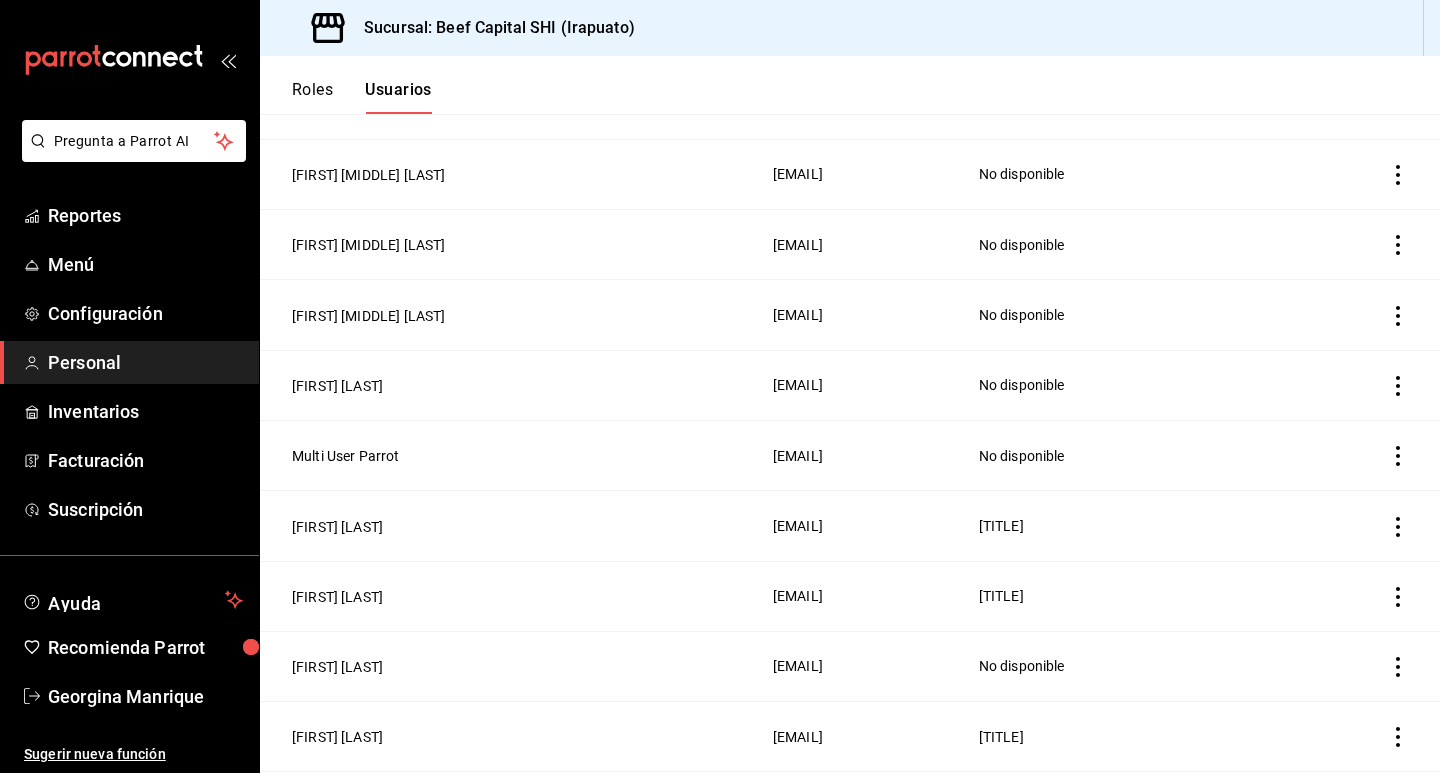 click on "Roles" at bounding box center (312, 97) 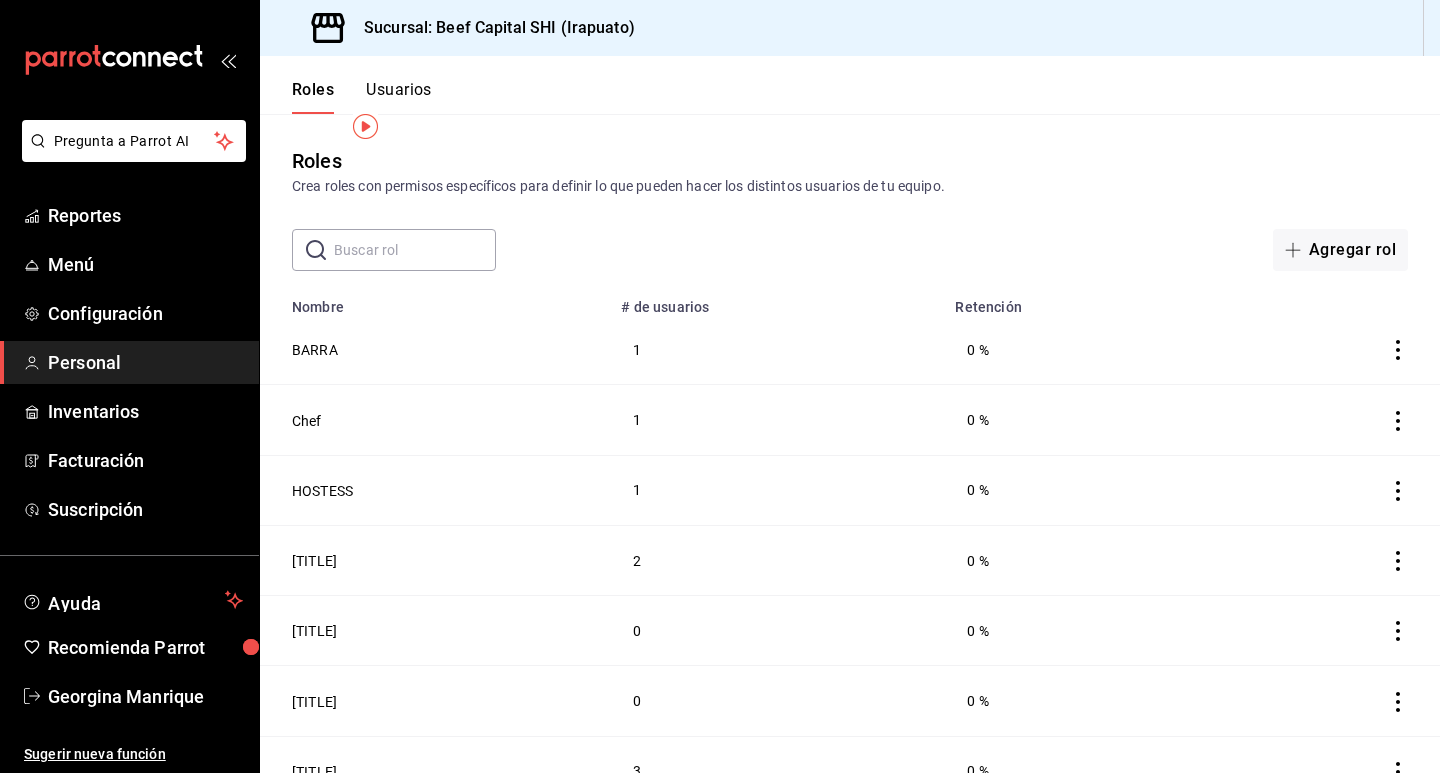 scroll, scrollTop: 96, scrollLeft: 0, axis: vertical 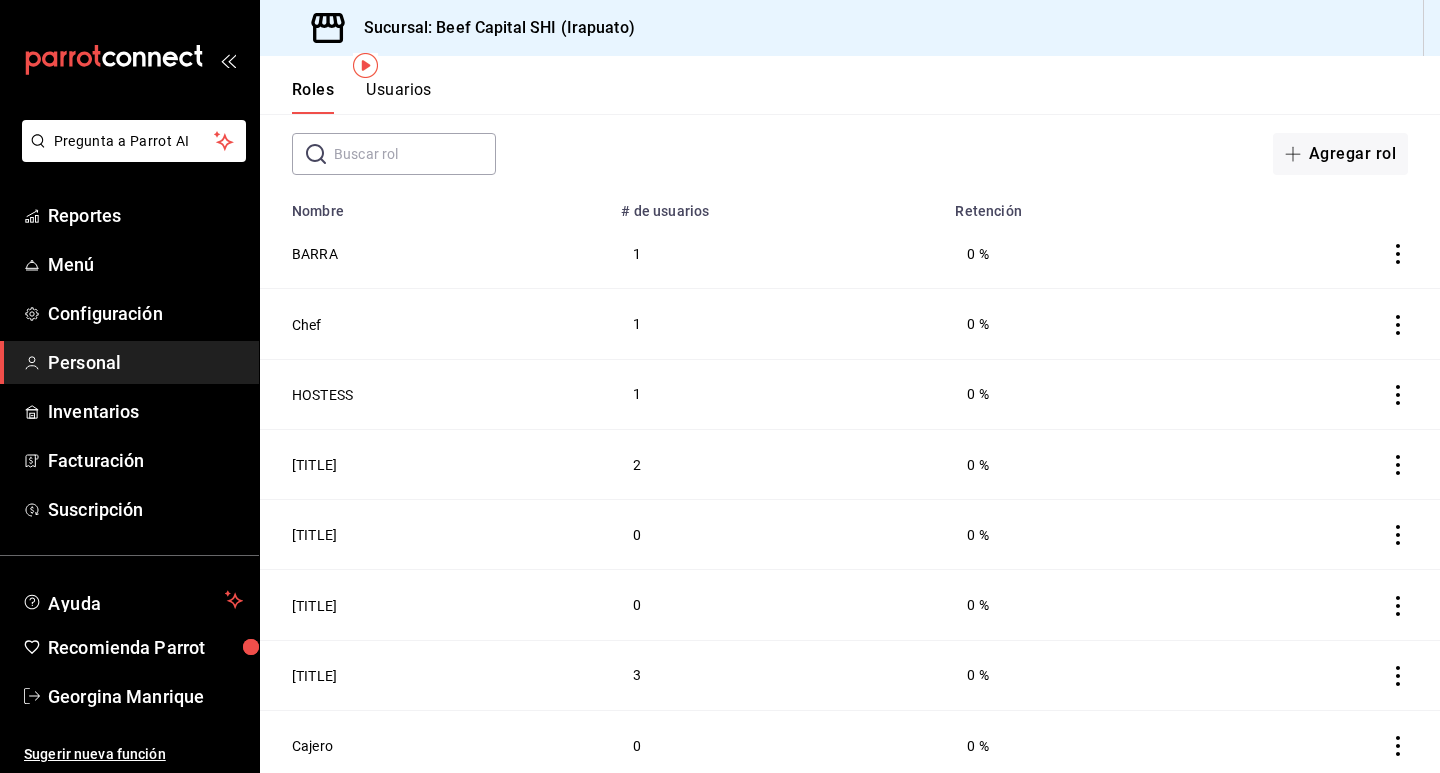 click on "Usuarios" at bounding box center (399, 97) 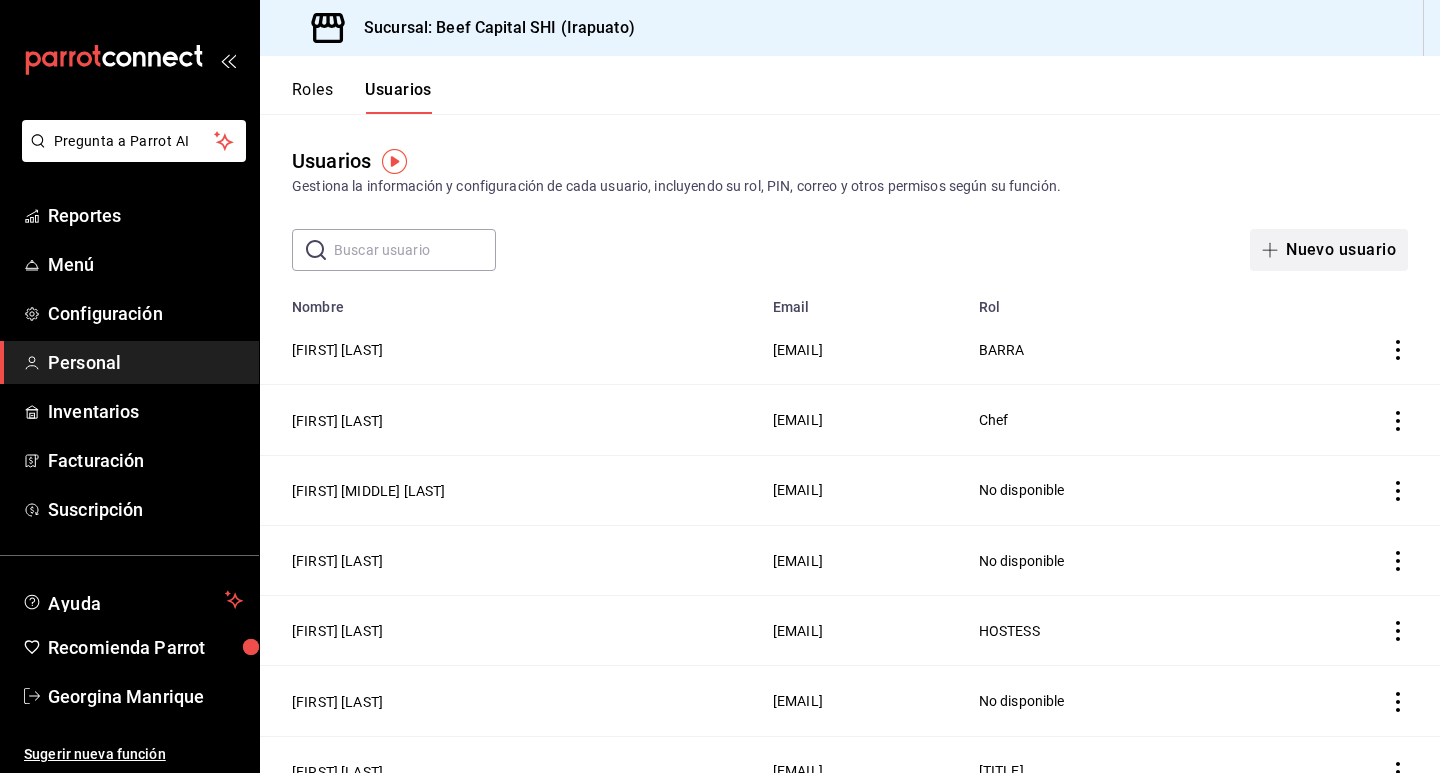 click on "Nuevo usuario" at bounding box center [1329, 250] 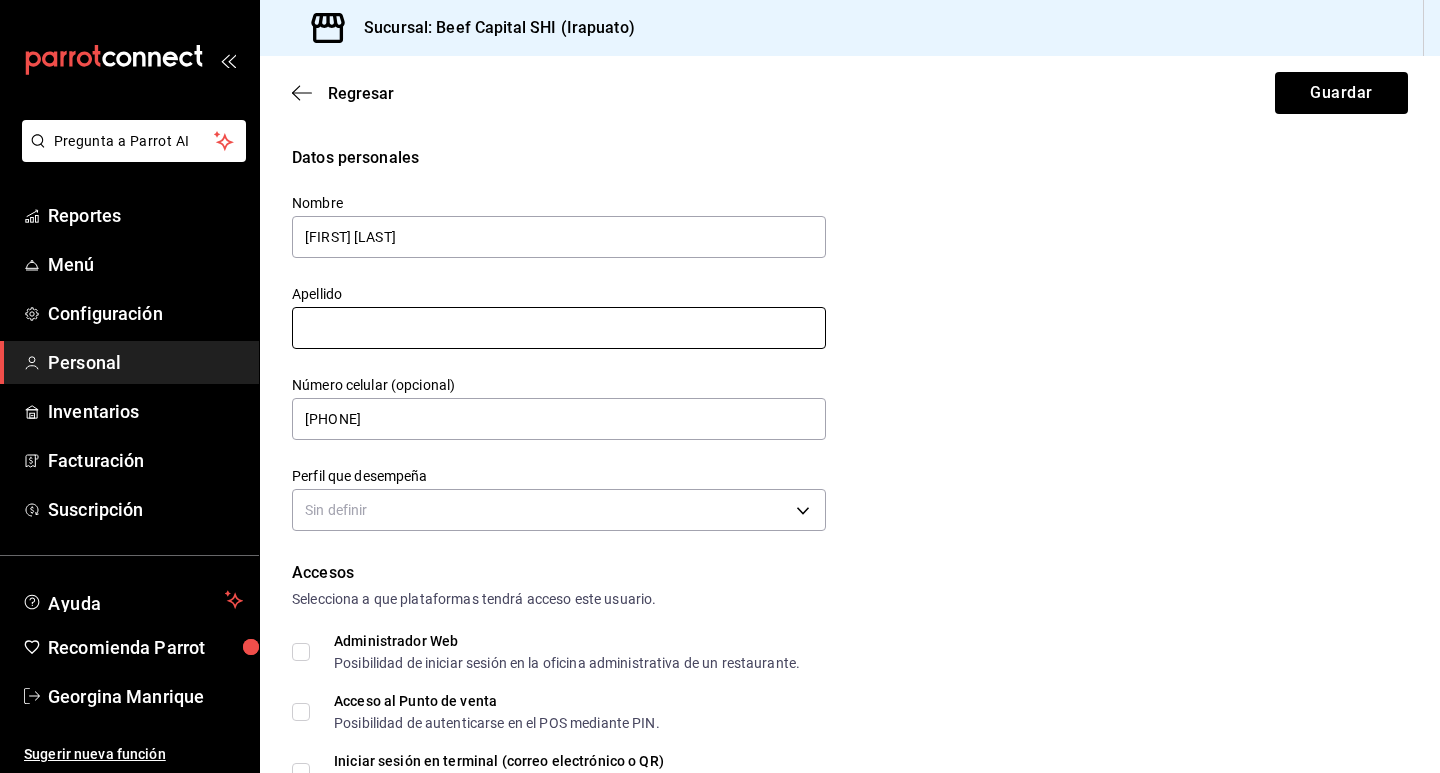 click at bounding box center [559, 328] 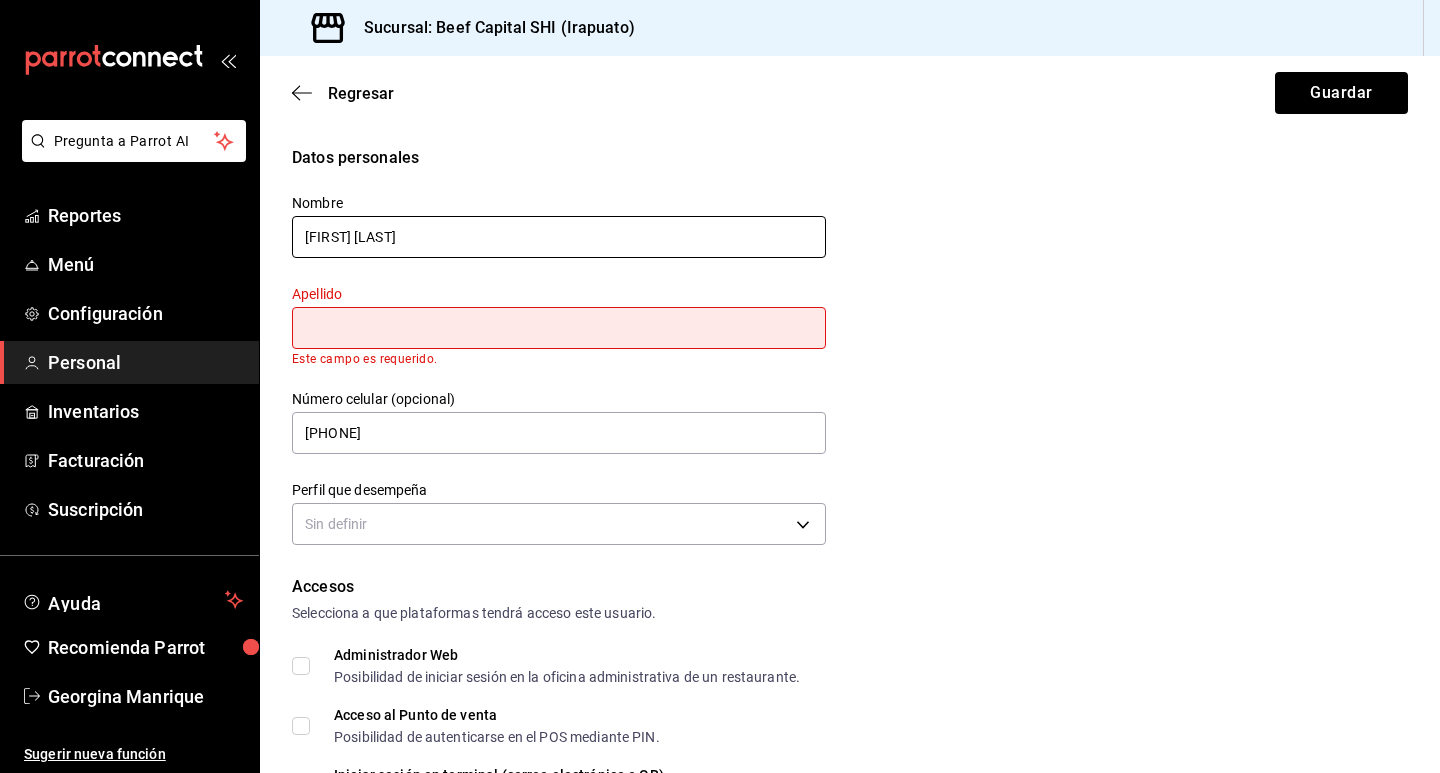 drag, startPoint x: 523, startPoint y: 223, endPoint x: 354, endPoint y: 239, distance: 169.7557 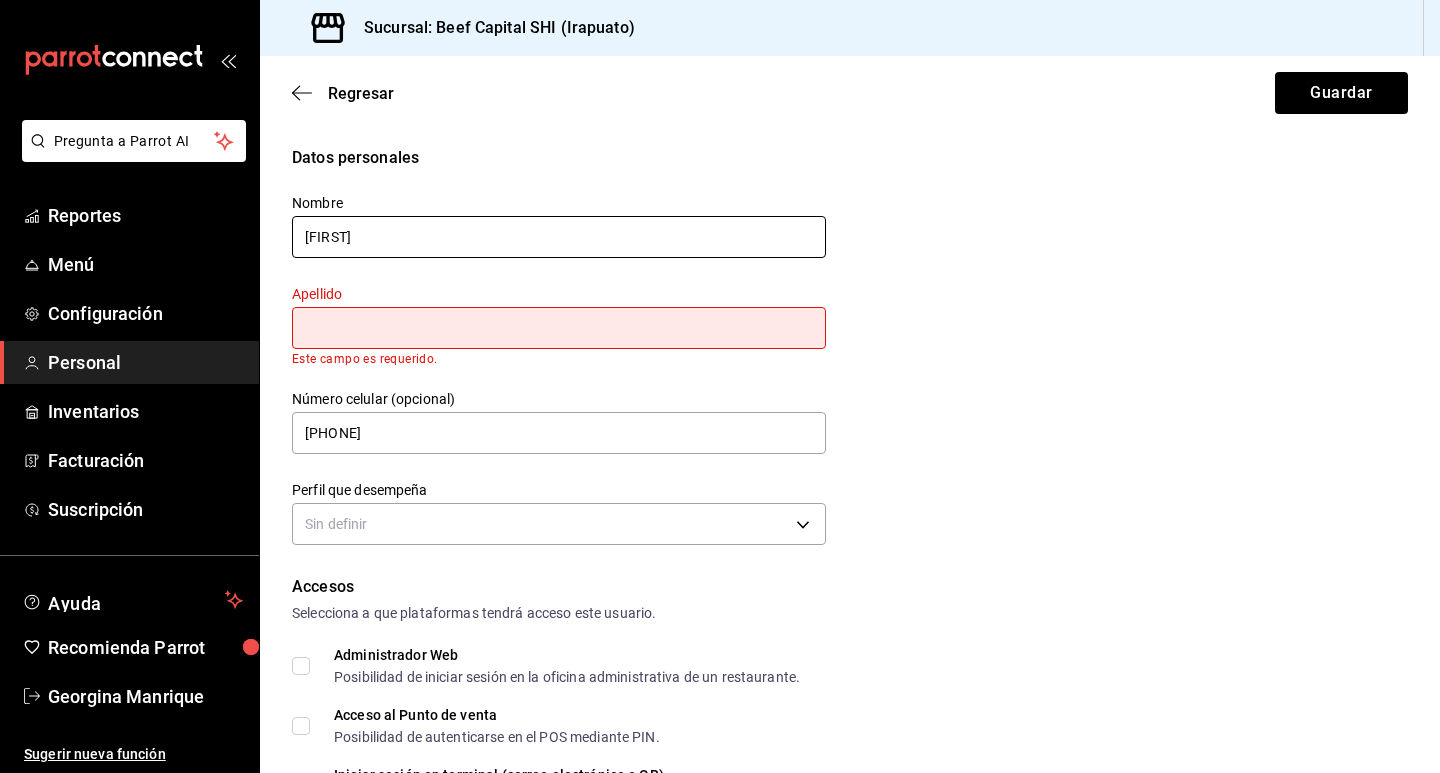 type on "[FIRST]" 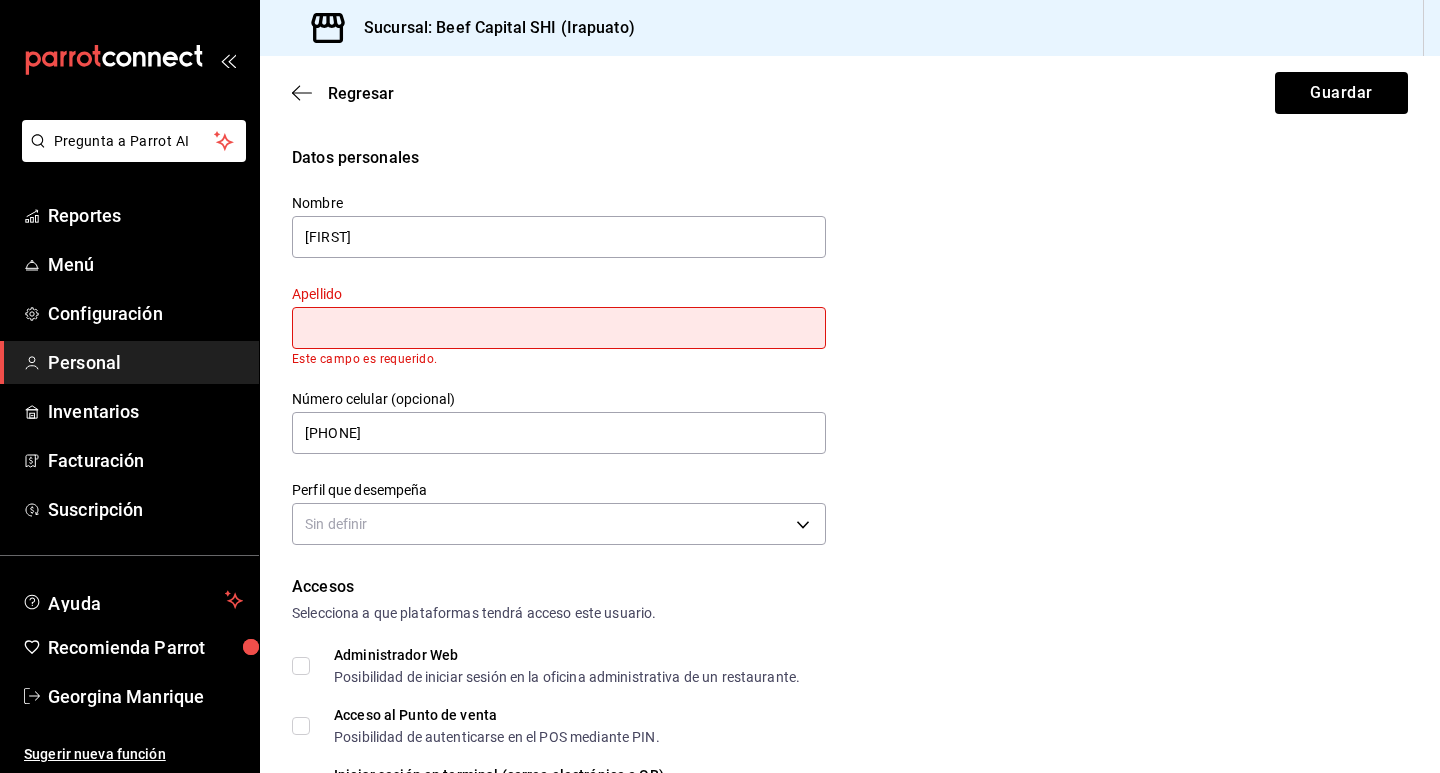 click at bounding box center (559, 328) 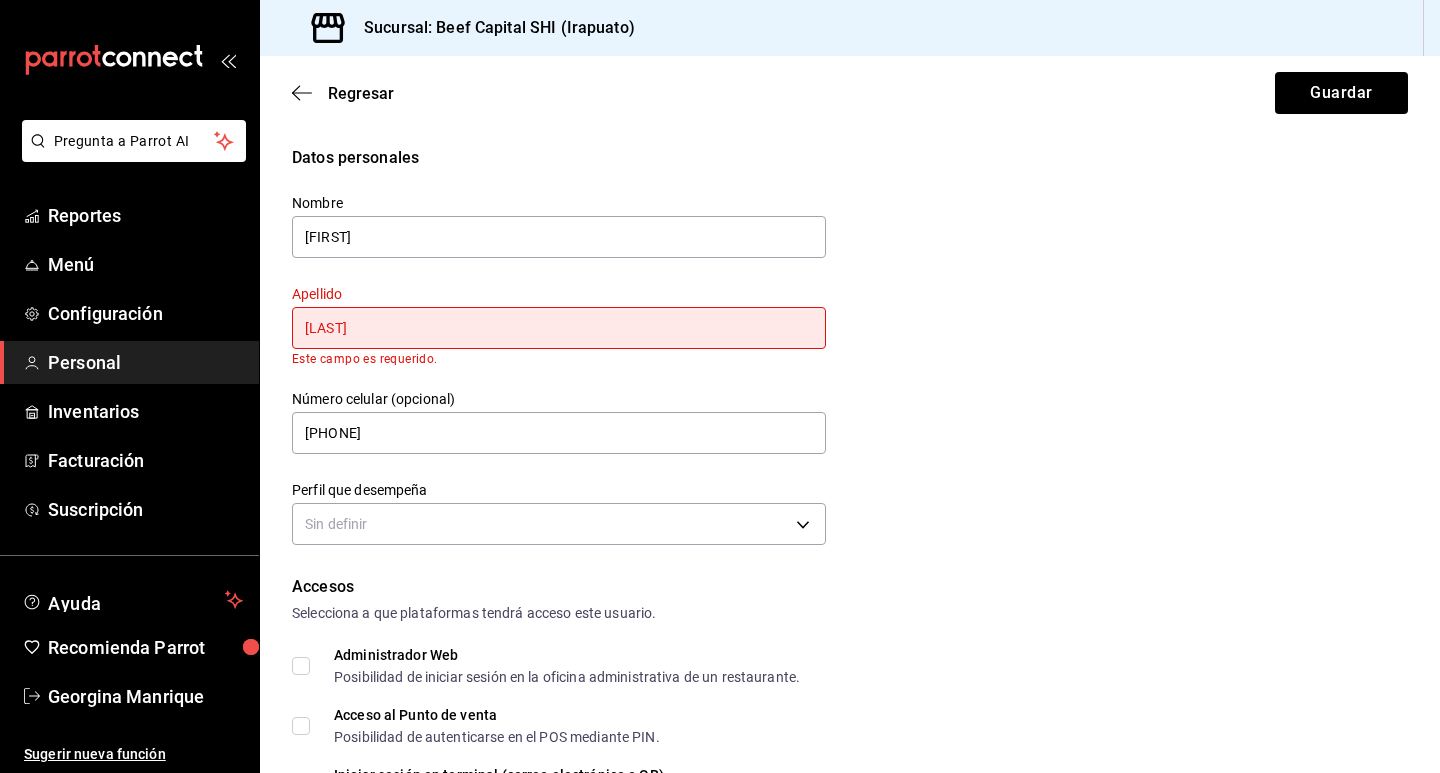 type on "[LAST]" 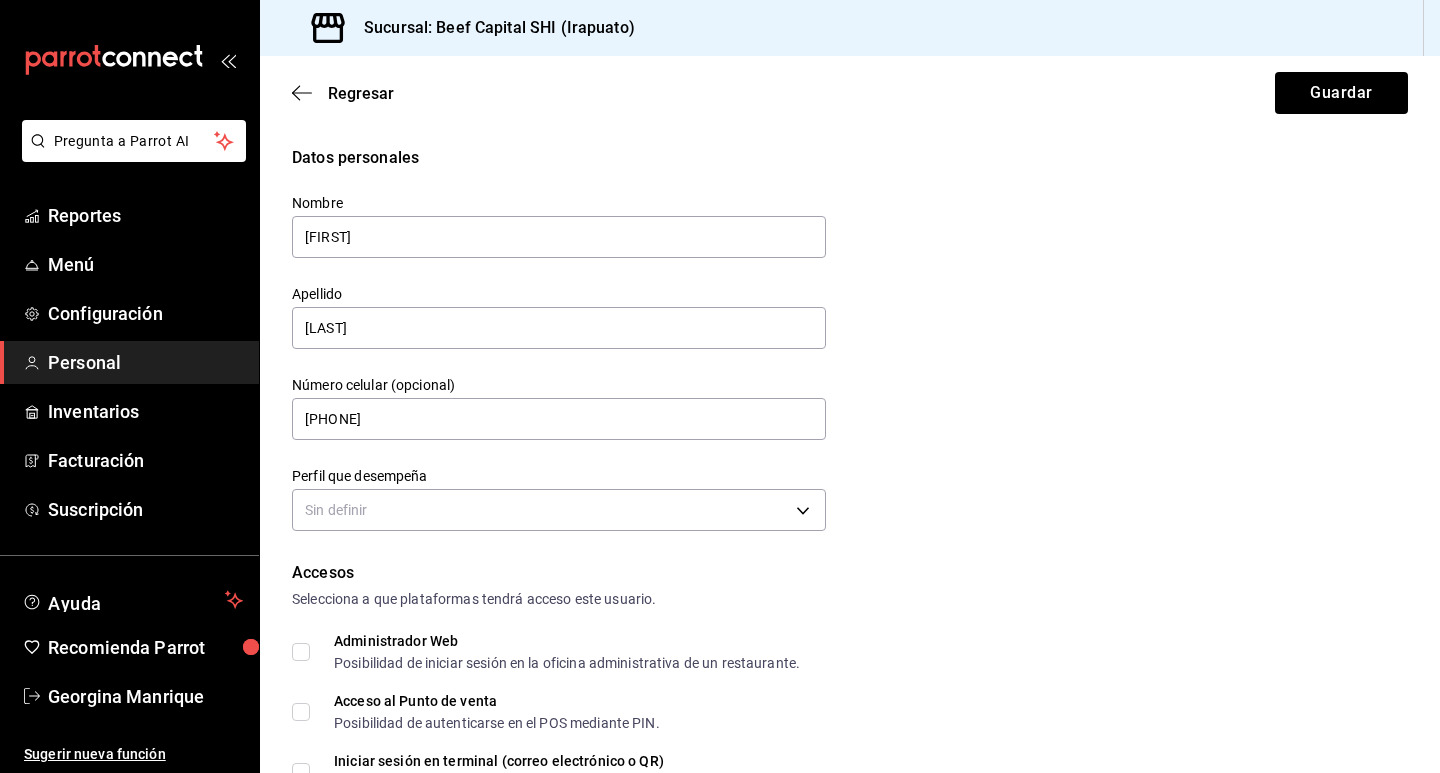 click on "Número celular (opcional) [PHONE]" at bounding box center [547, 397] 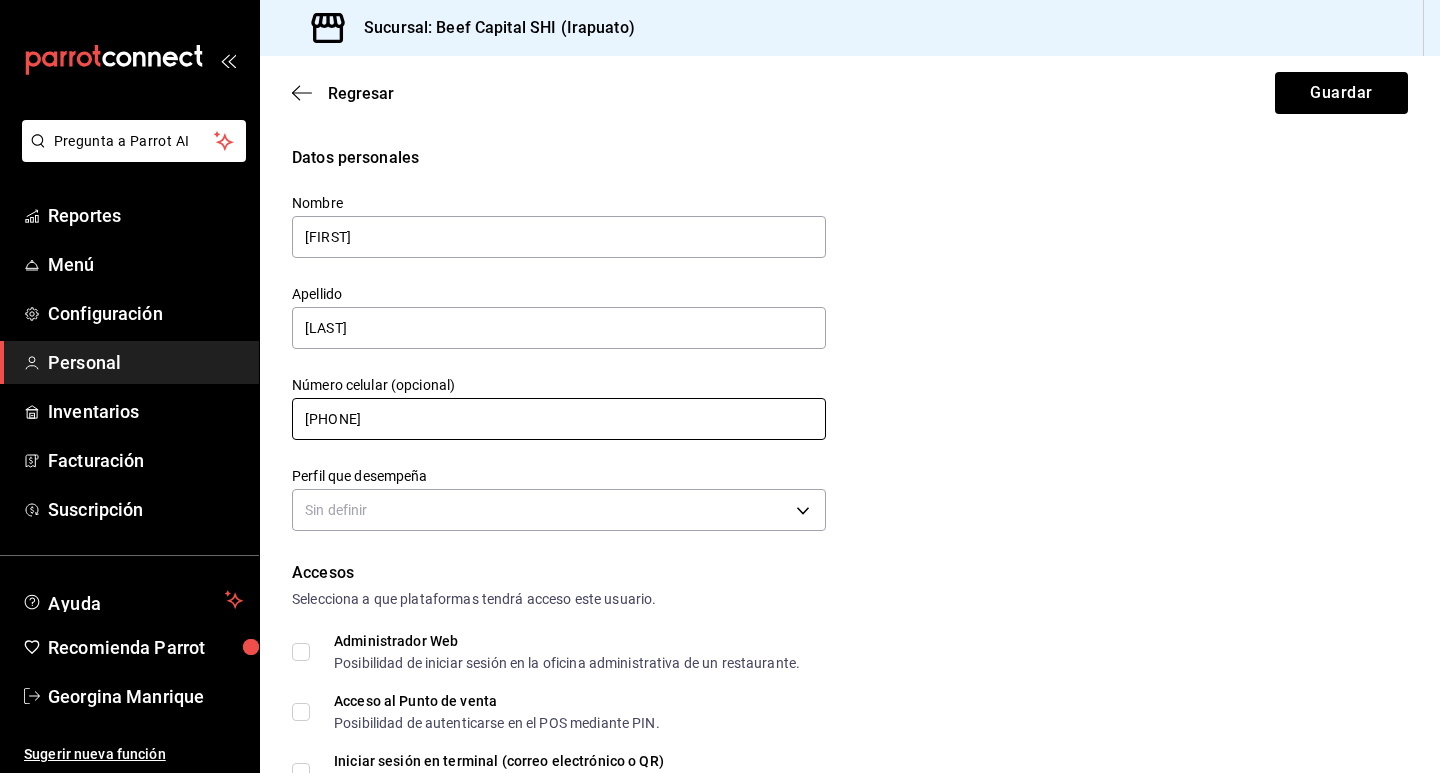 click on "[PHONE]" at bounding box center [559, 419] 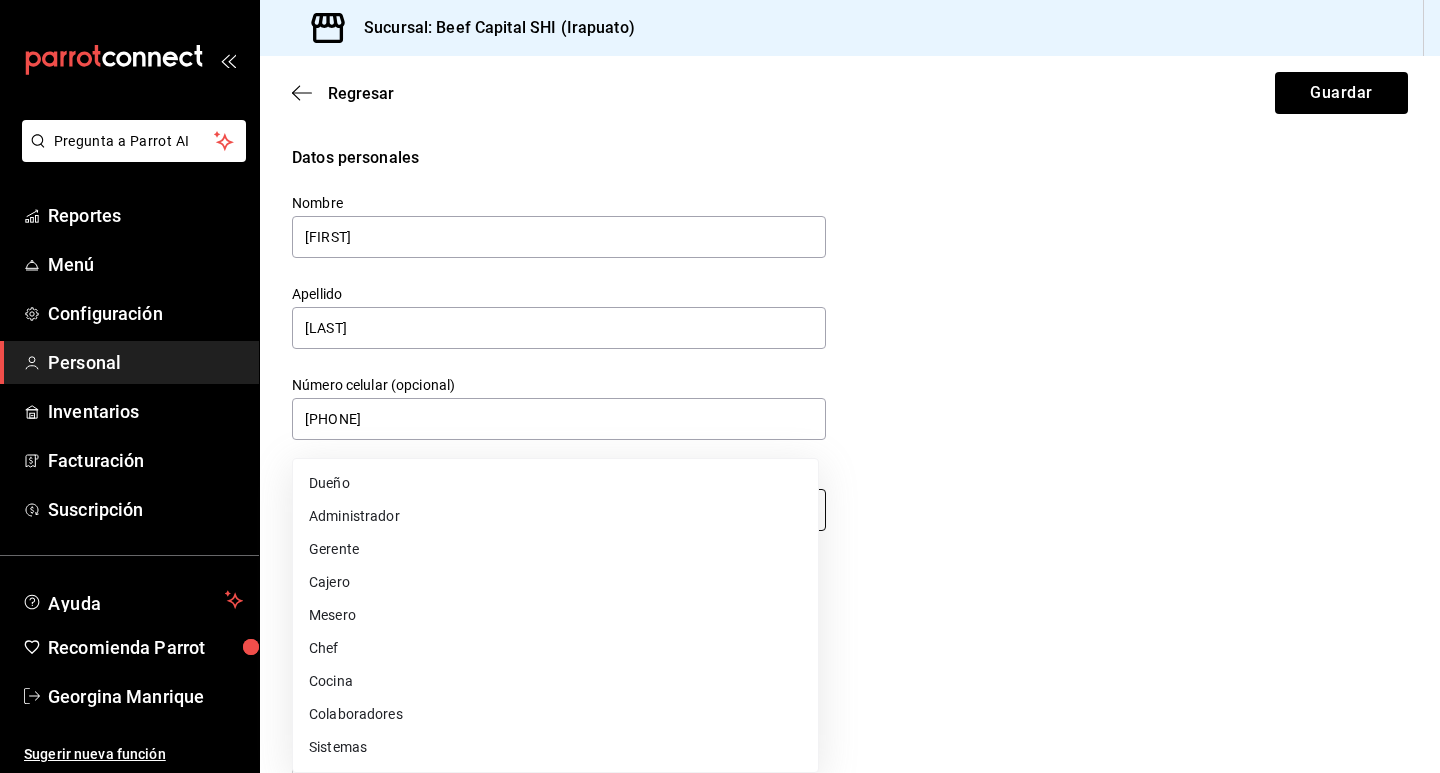 click on "Pregunta a Parrot AI Reportes   Menú   Configuración   Personal   Inventarios   Facturación   Suscripción   Ayuda Recomienda Parrot   [NAME] [LAST]   Sugerir nueva función   Sucursal: Beef Capital SHI (Irapuato) Regresar Guardar Datos personales Nombre NATALY Apellido GARCIA ESTRADA Número celular (opcional) [PHONE] Perfil que desempeña Sin definir Accesos Selecciona a que plataformas tendrá acceso este usuario. Administrador Web Posibilidad de iniciar sesión en la oficina administrativa de un restaurante.  Acceso al Punto de venta Posibilidad de autenticarse en el POS mediante PIN.  Iniciar sesión en terminal (correo electrónico o QR) Los usuarios podrán iniciar sesión y aceptar términos y condiciones en la terminal. Acceso uso de terminal Los usuarios podrán acceder y utilizar la terminal para visualizar y procesar pagos de sus órdenes. Correo electrónico Se volverá obligatorio al tener ciertos accesos activados. Contraseña Contraseña Repetir contraseña PIN Validar PIN" at bounding box center (720, 386) 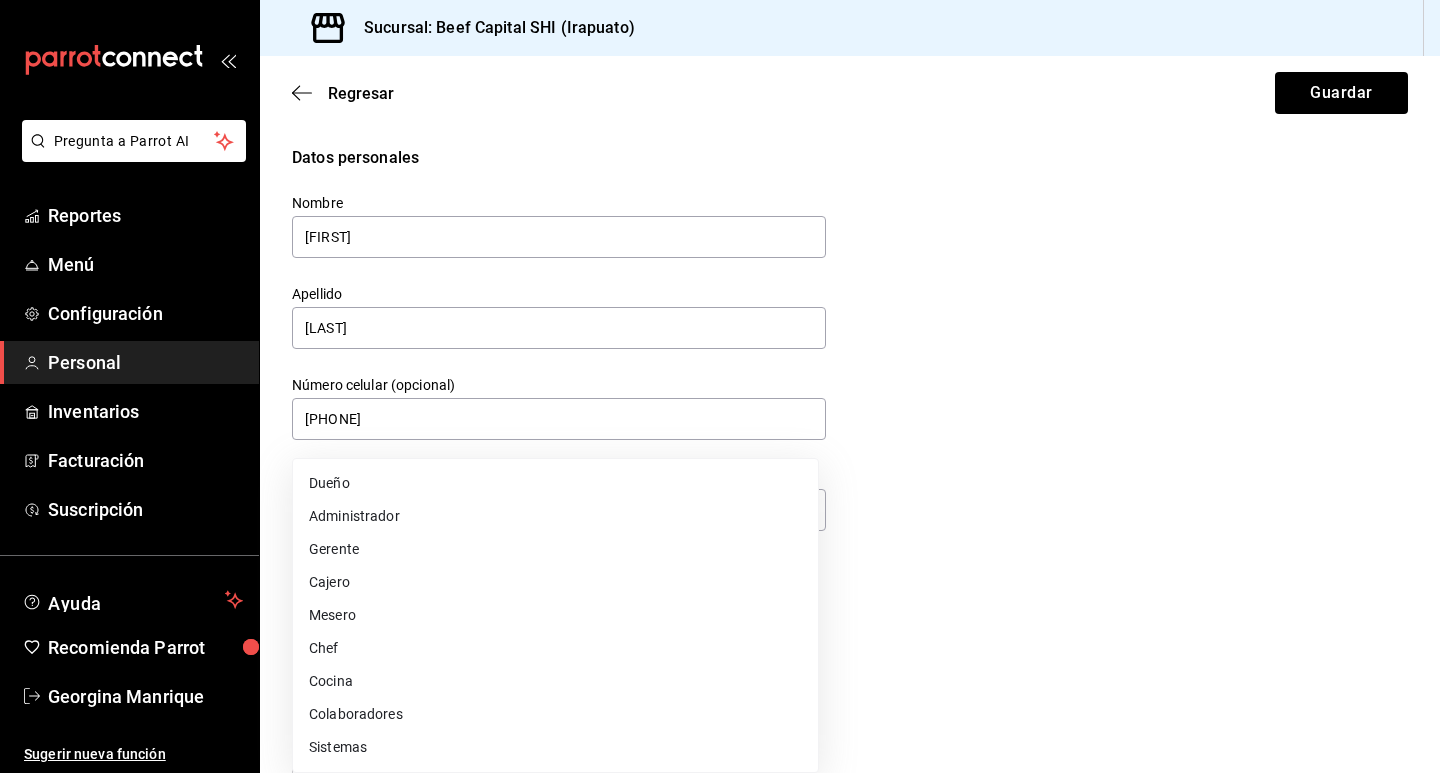 click on "Cajero" at bounding box center [555, 582] 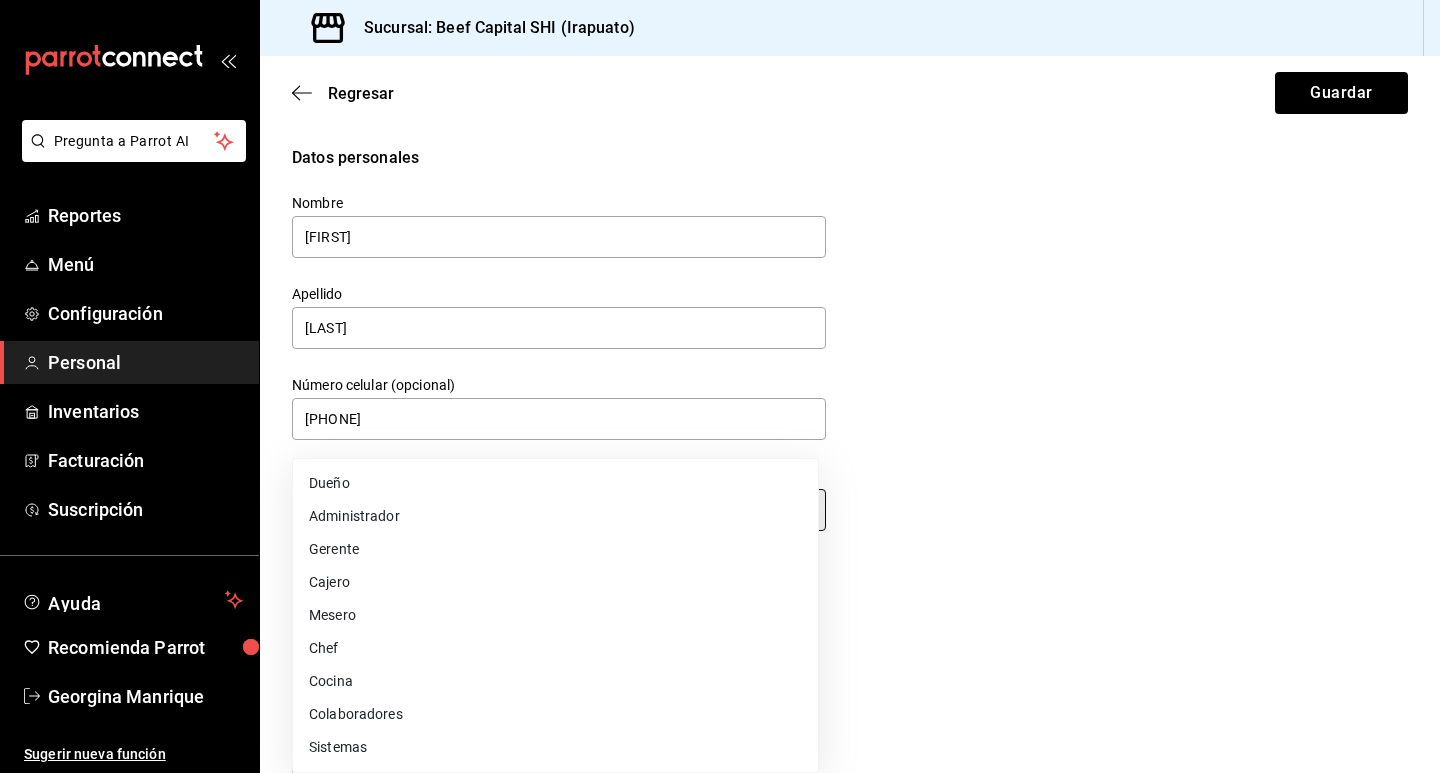 type on "CASHIER" 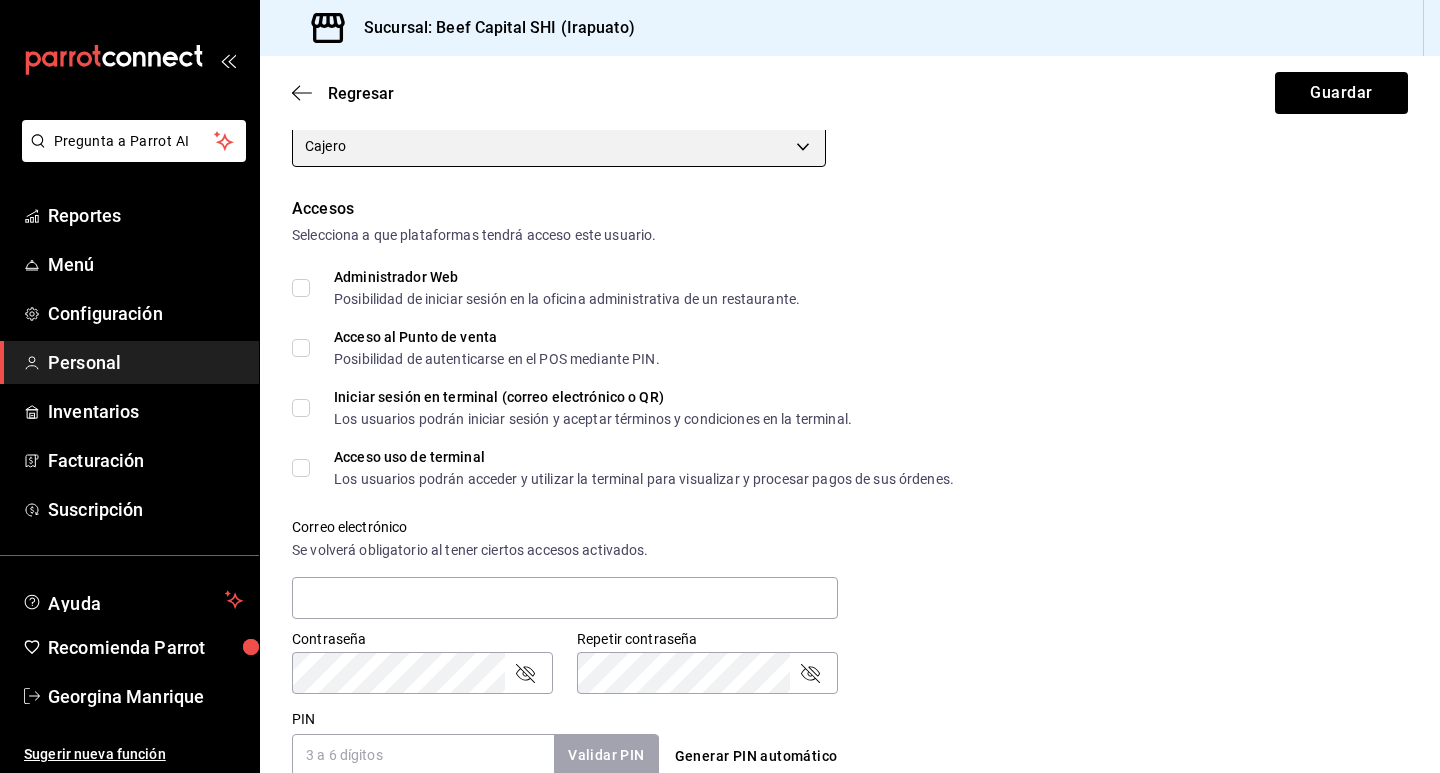 scroll, scrollTop: 400, scrollLeft: 0, axis: vertical 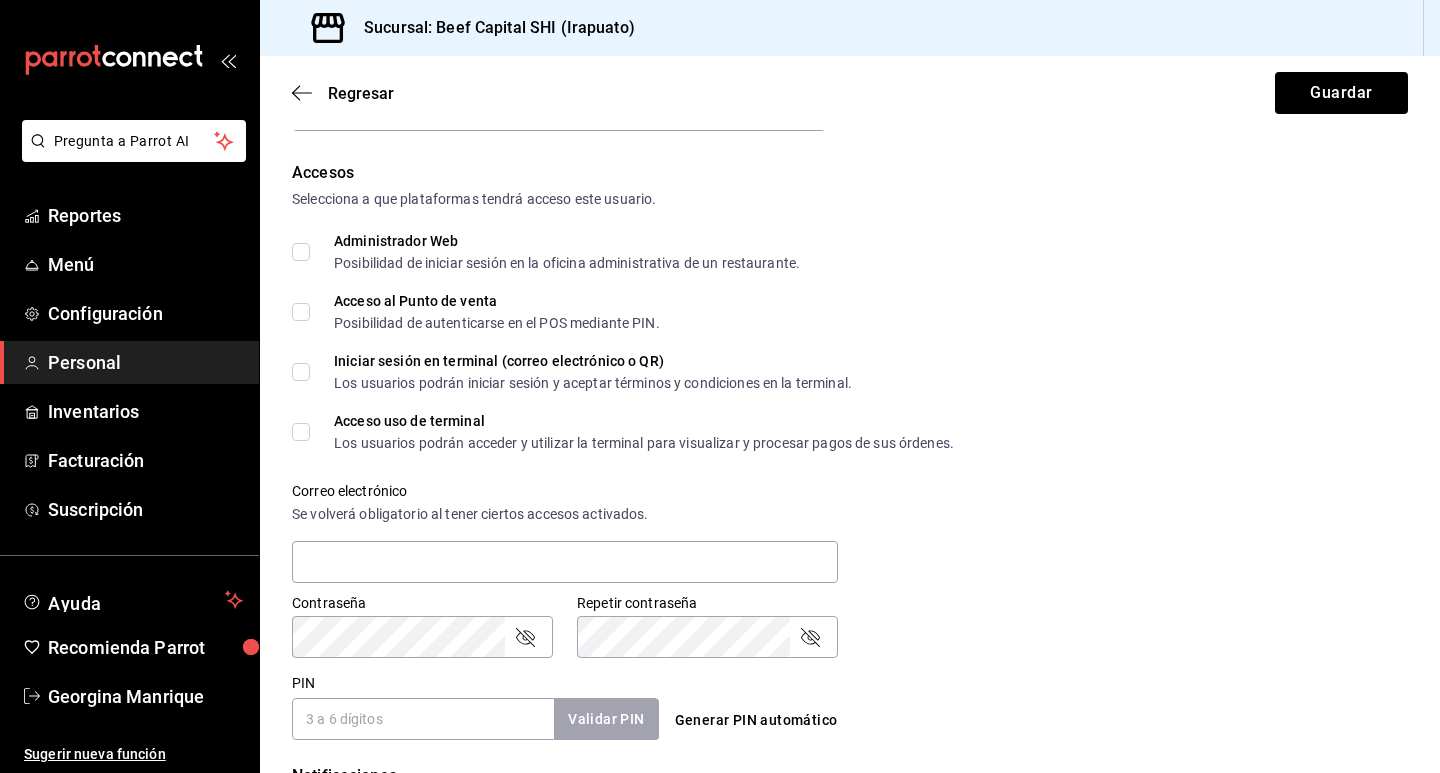 click on "Acceso al Punto de venta Posibilidad de autenticarse en el POS mediante PIN." at bounding box center [301, 312] 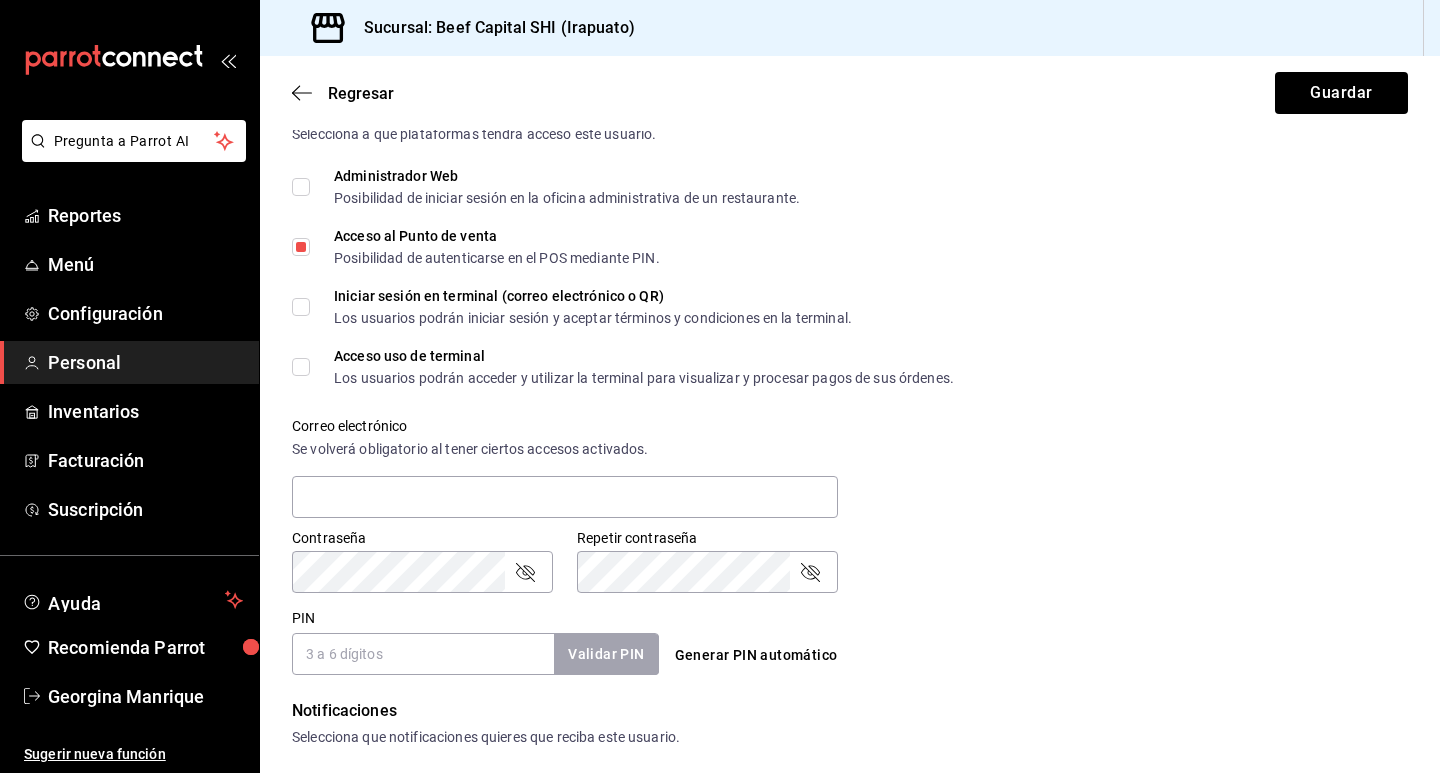 scroll, scrollTop: 500, scrollLeft: 0, axis: vertical 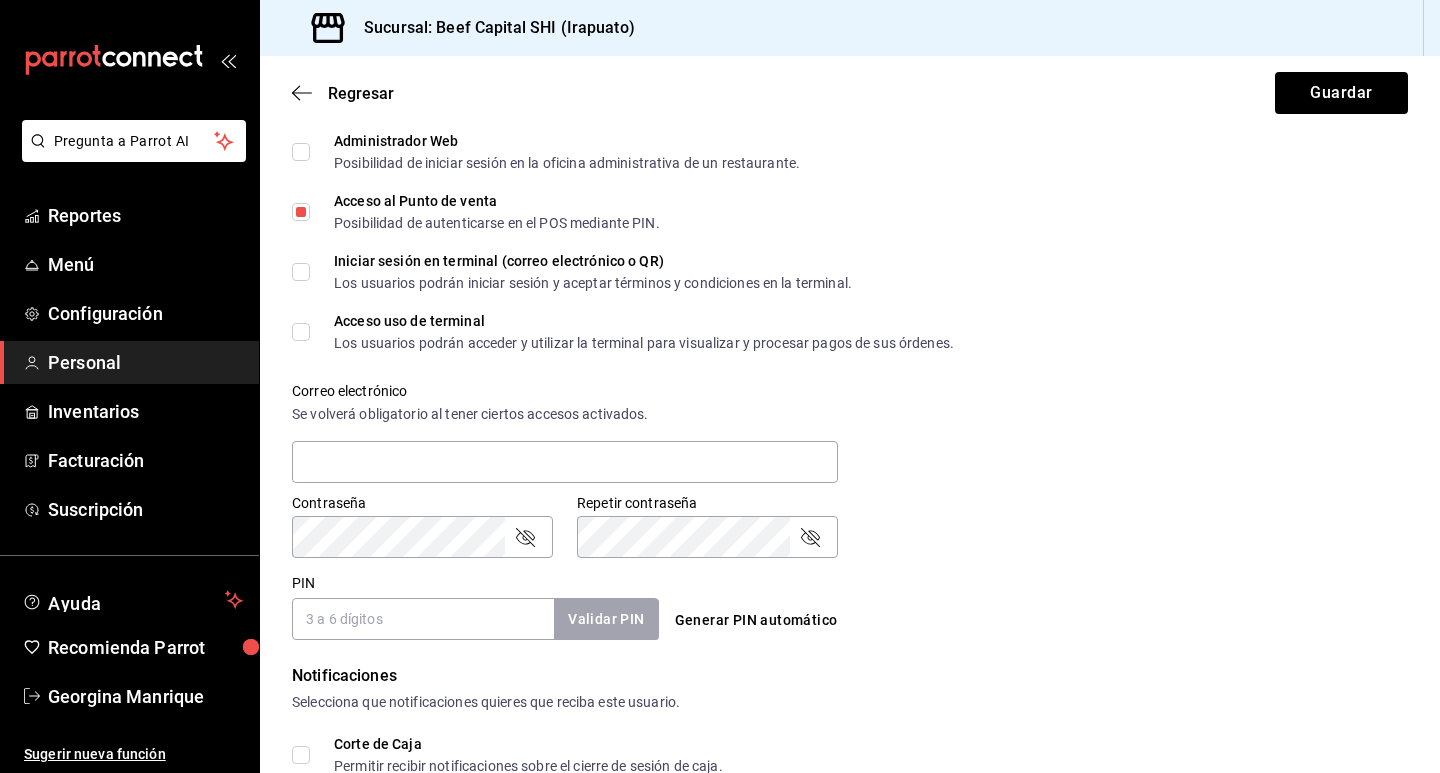 click on "Iniciar sesión en terminal (correo electrónico o QR) Los usuarios podrán iniciar sesión y aceptar términos y condiciones en la terminal." at bounding box center (301, 272) 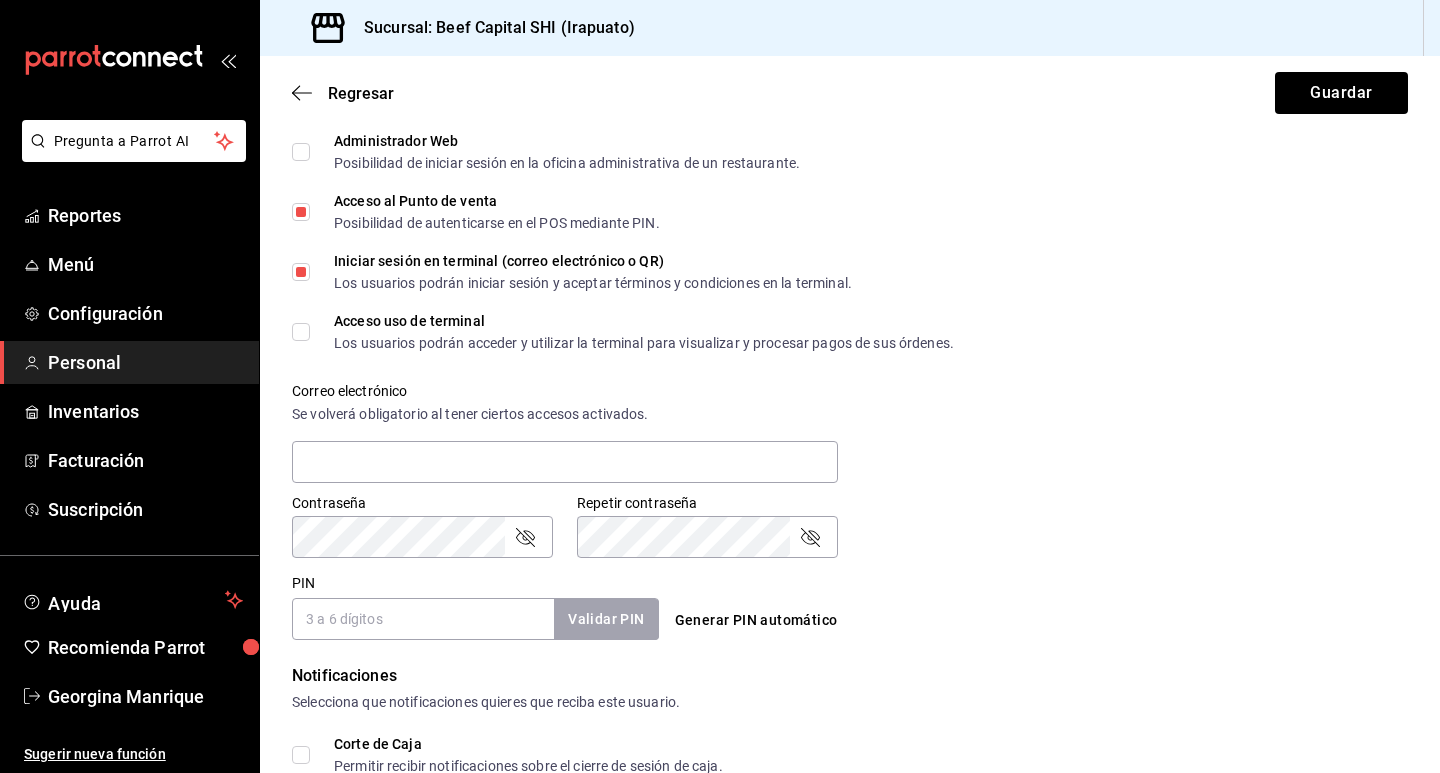 click on "Acceso uso de terminal Los usuarios podrán acceder y utilizar la terminal para visualizar y procesar pagos de sus órdenes." at bounding box center (301, 332) 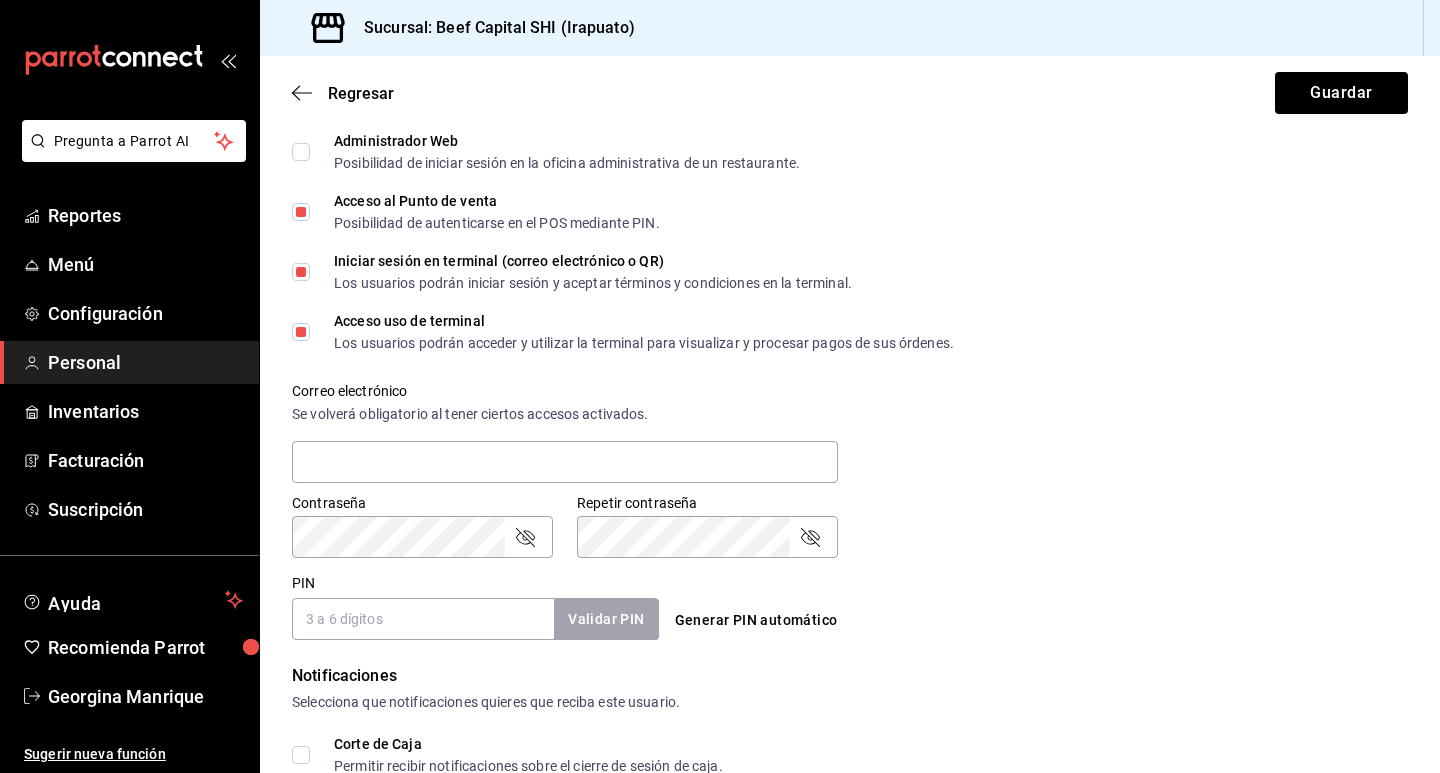 click on "Administrador Web Posibilidad de iniciar sesión en la oficina administrativa de un restaurante." at bounding box center (301, 152) 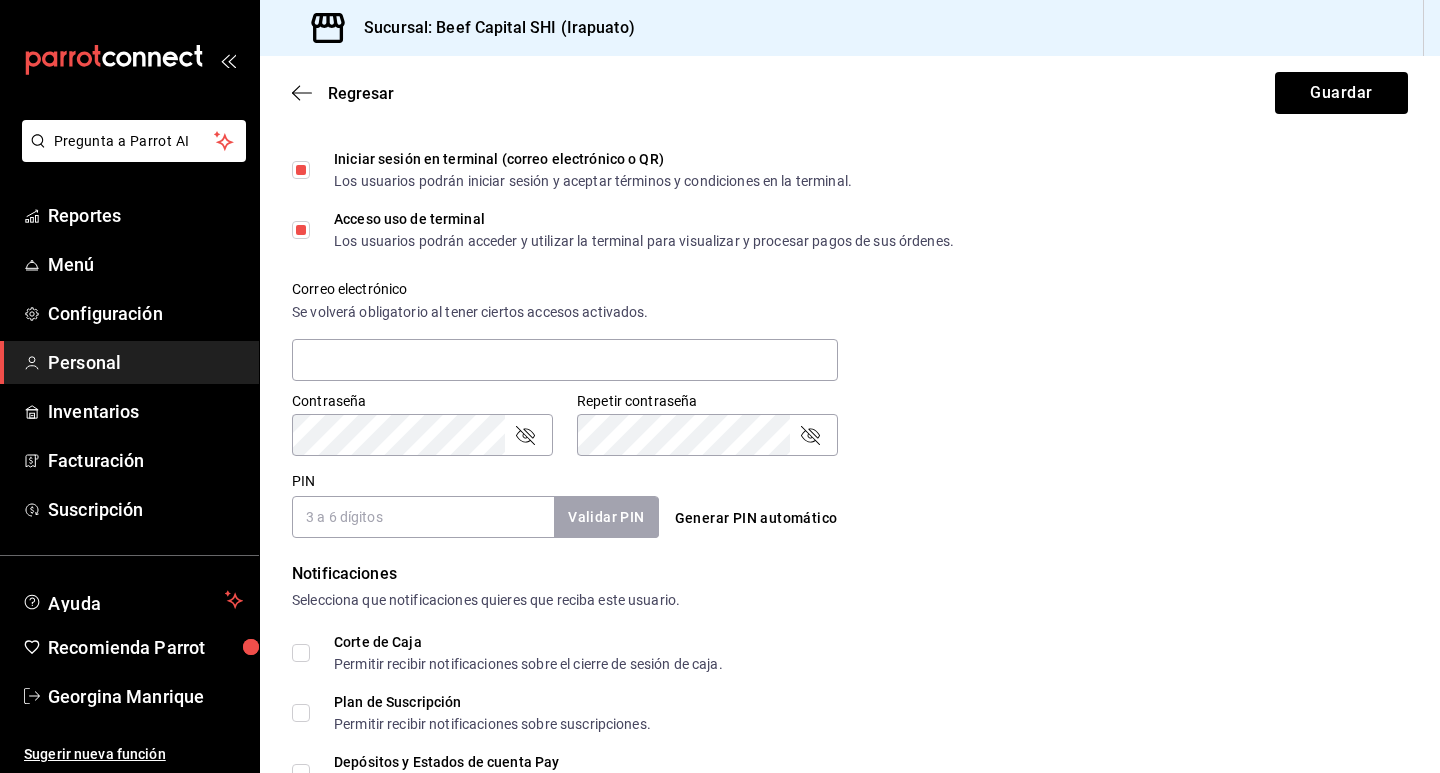 scroll, scrollTop: 700, scrollLeft: 0, axis: vertical 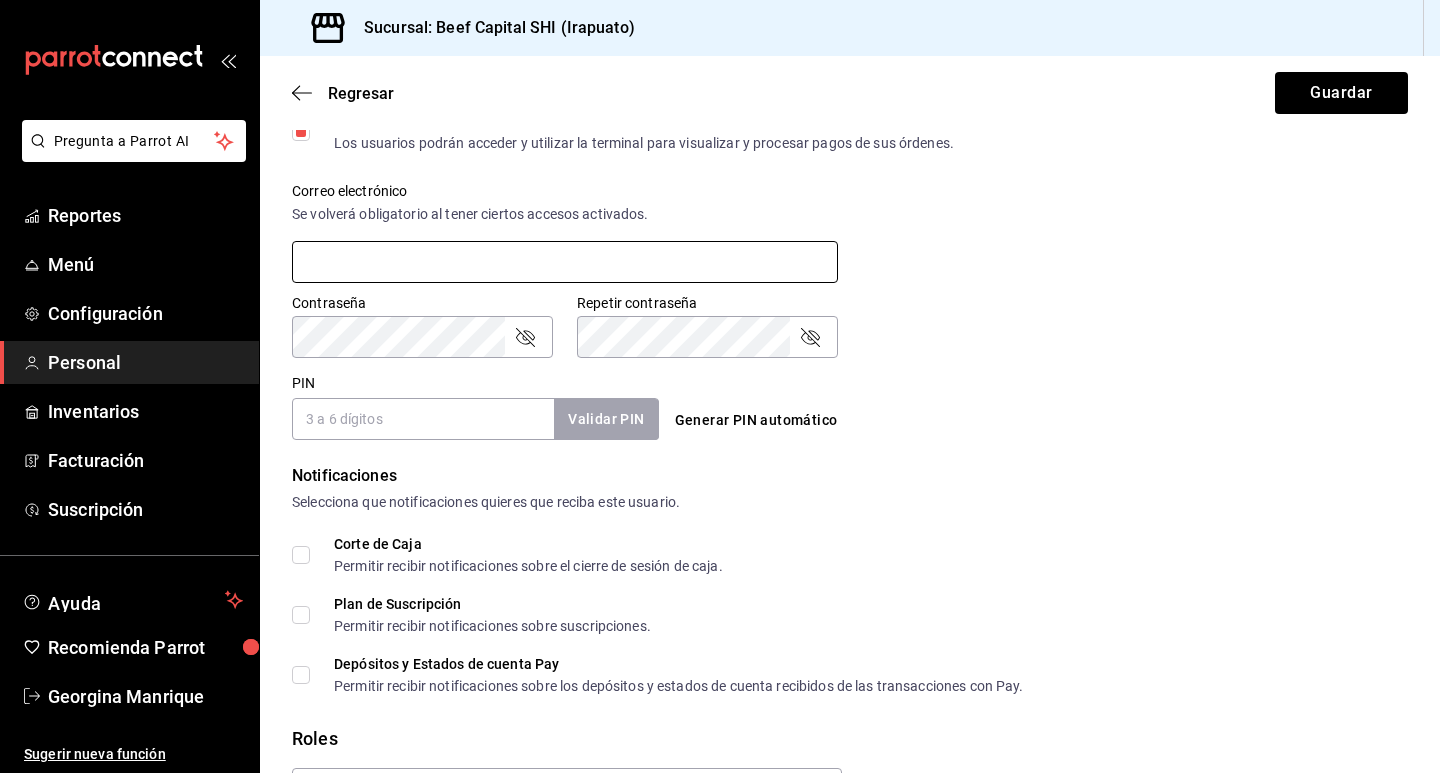 click at bounding box center [565, 262] 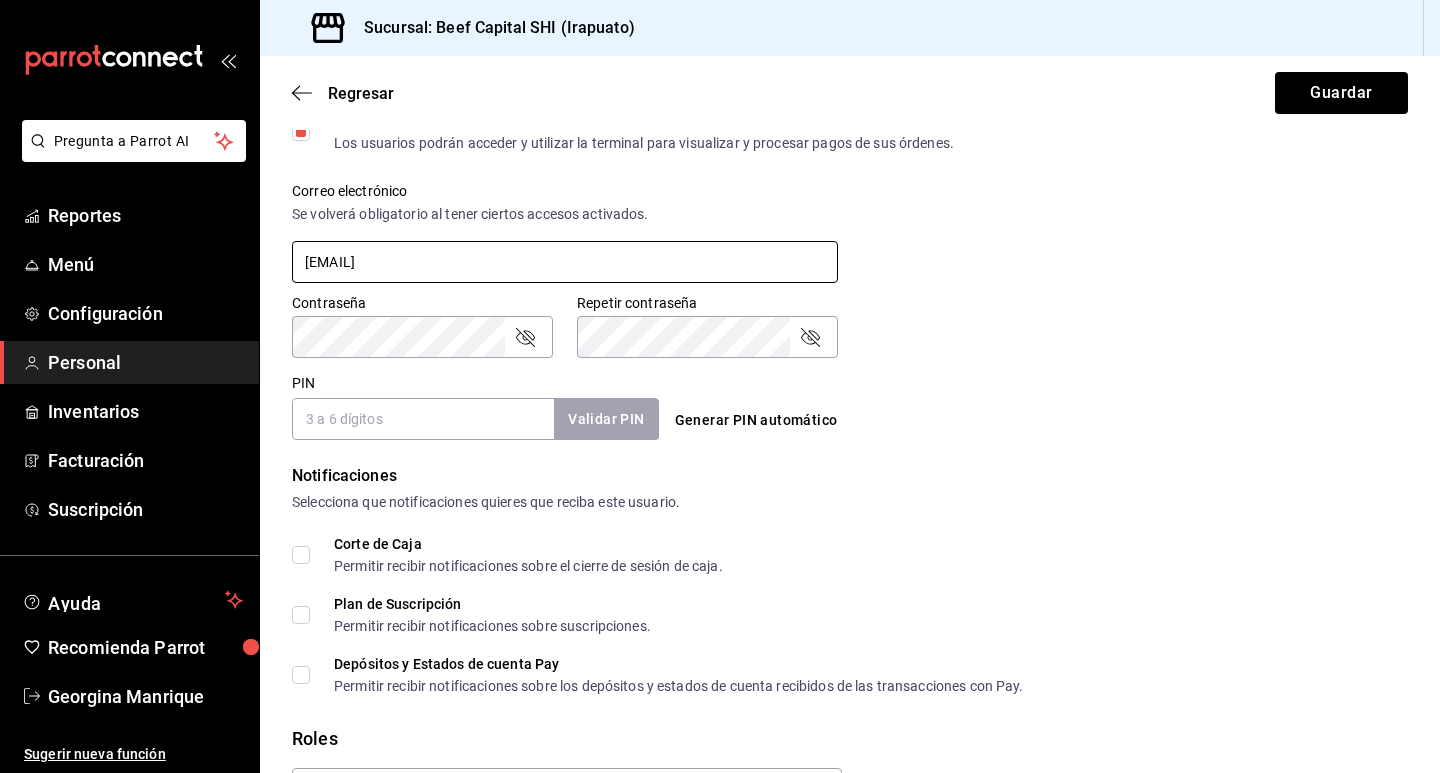 type on "[EMAIL]" 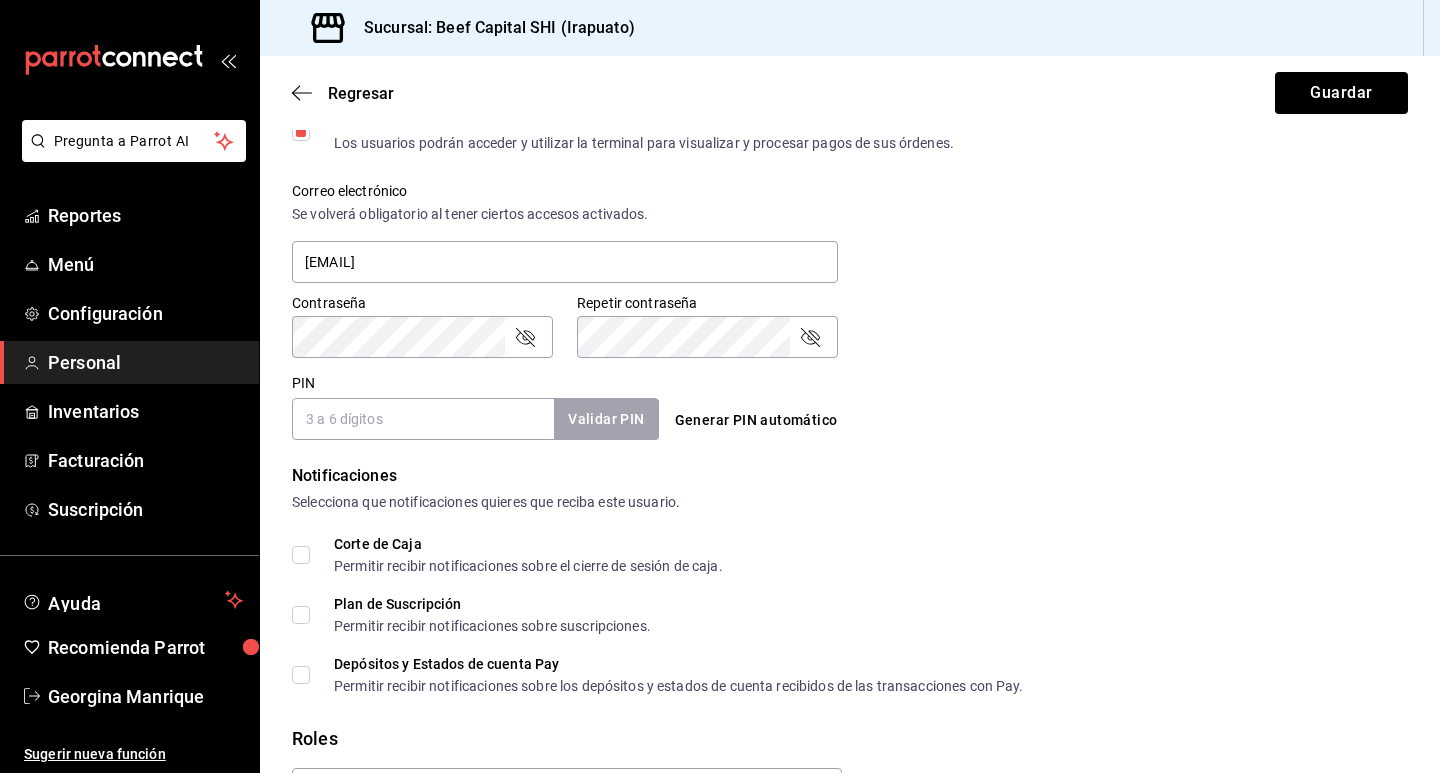 click 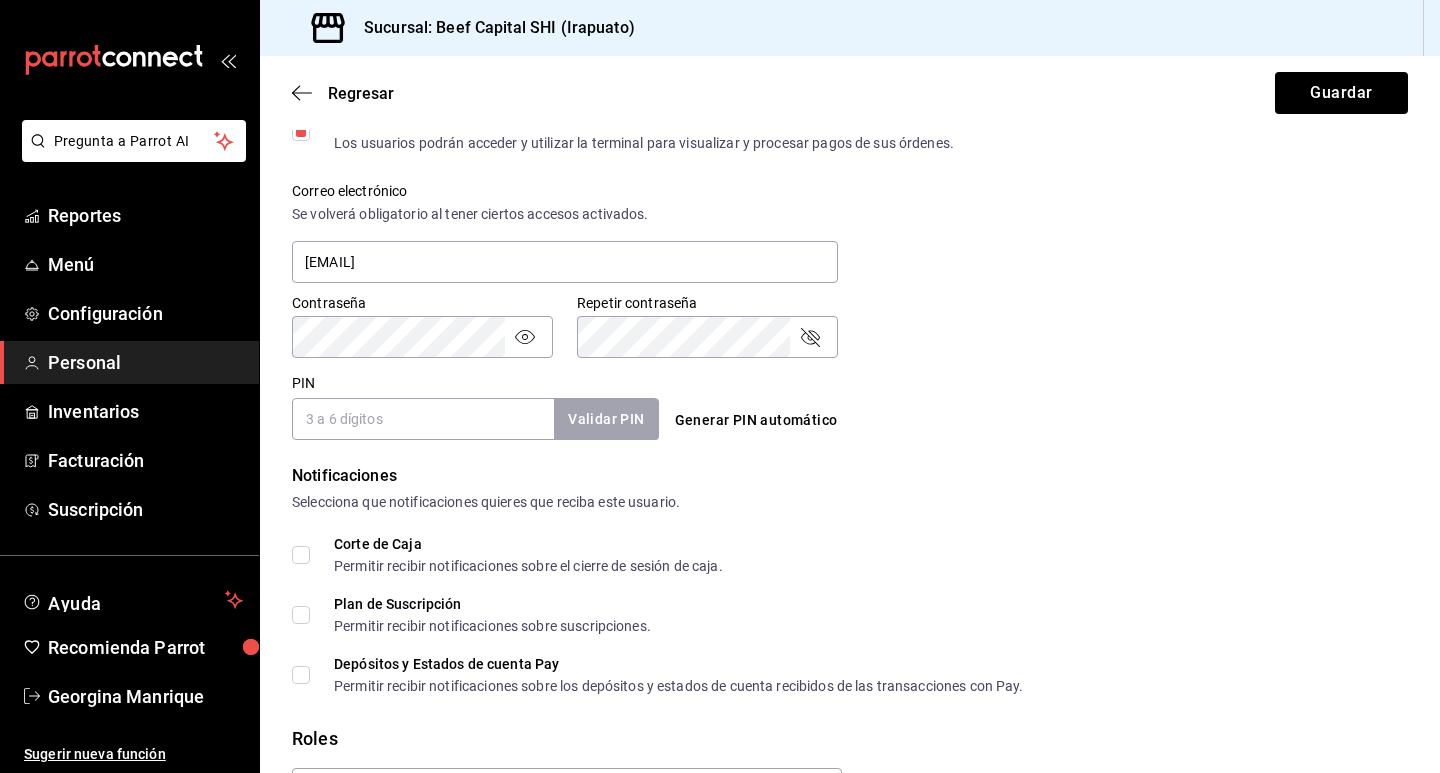 click 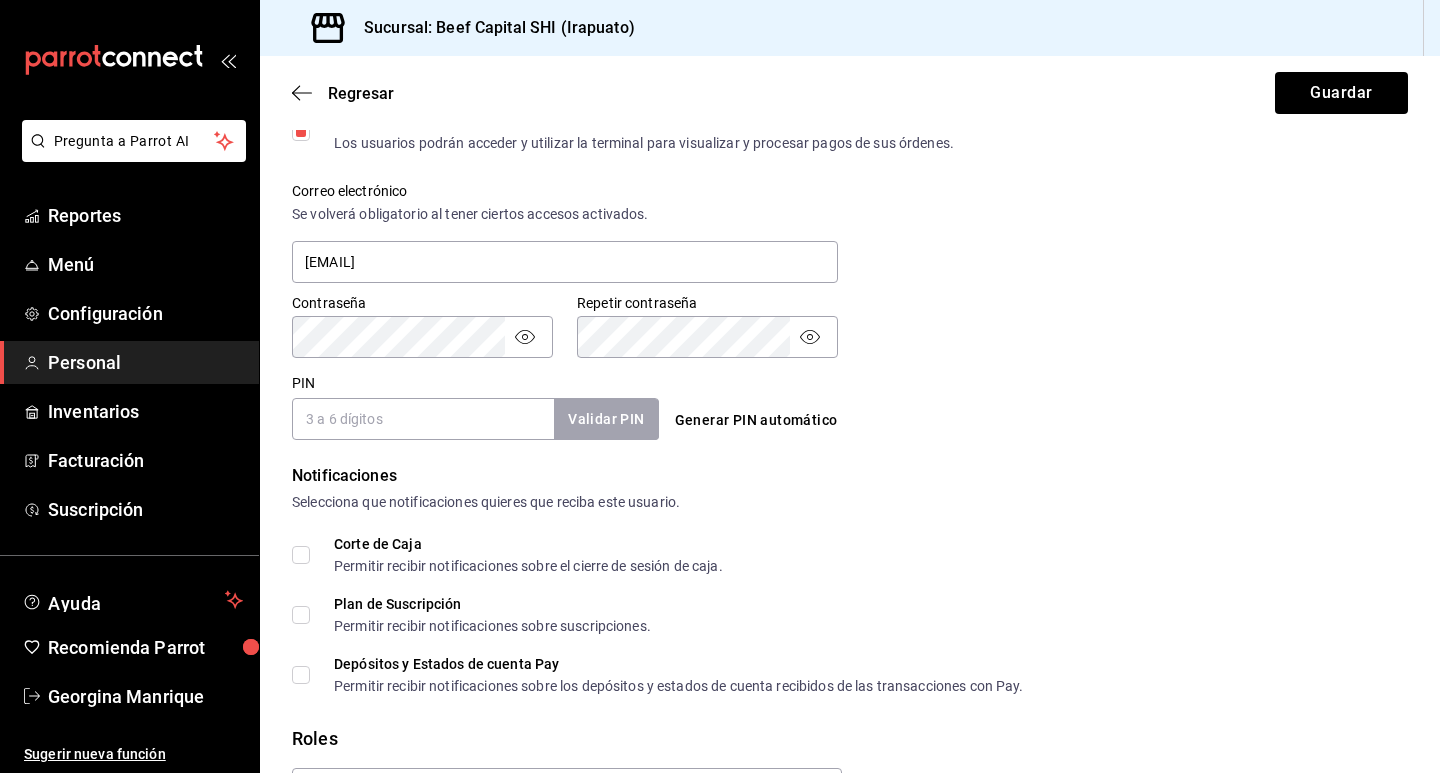 click on "PIN" at bounding box center (423, 419) 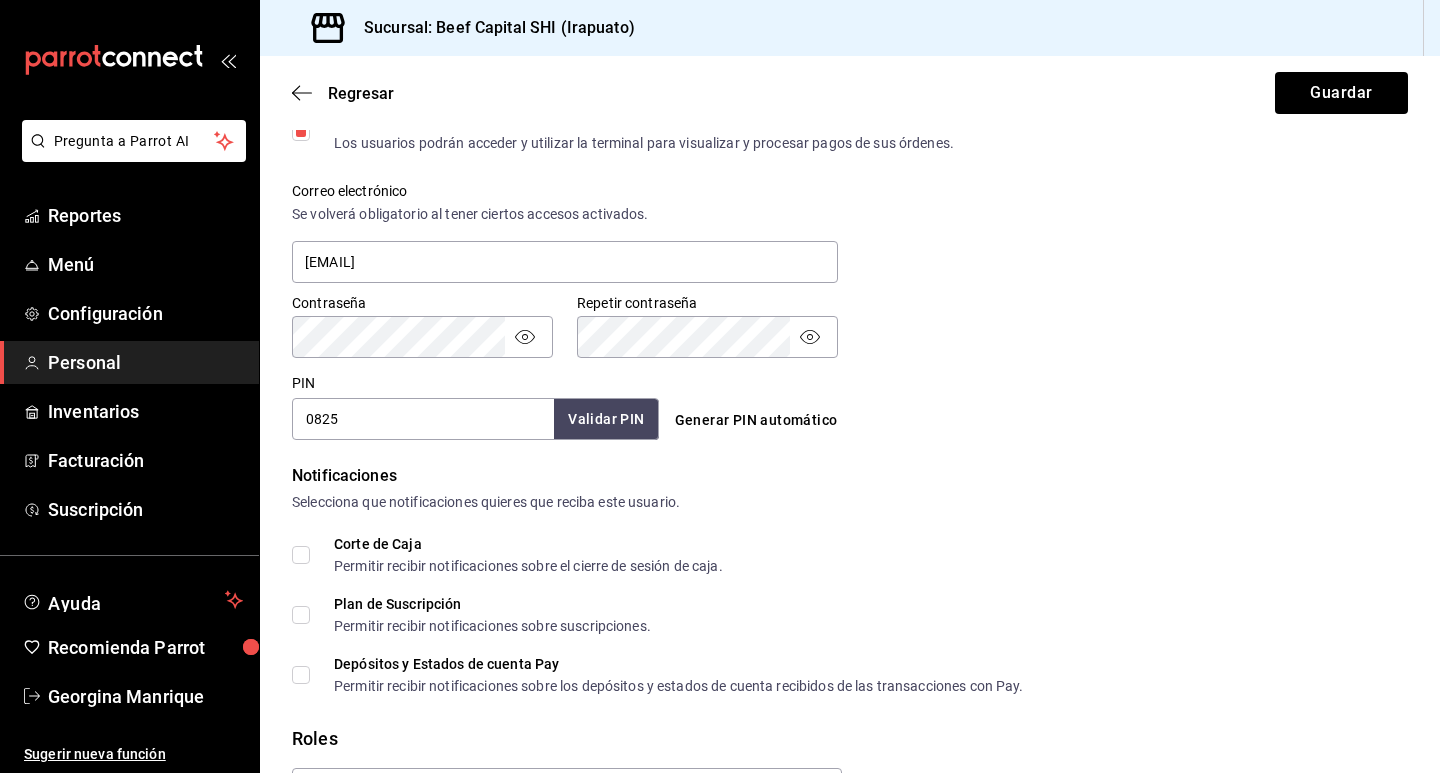 type on "0825" 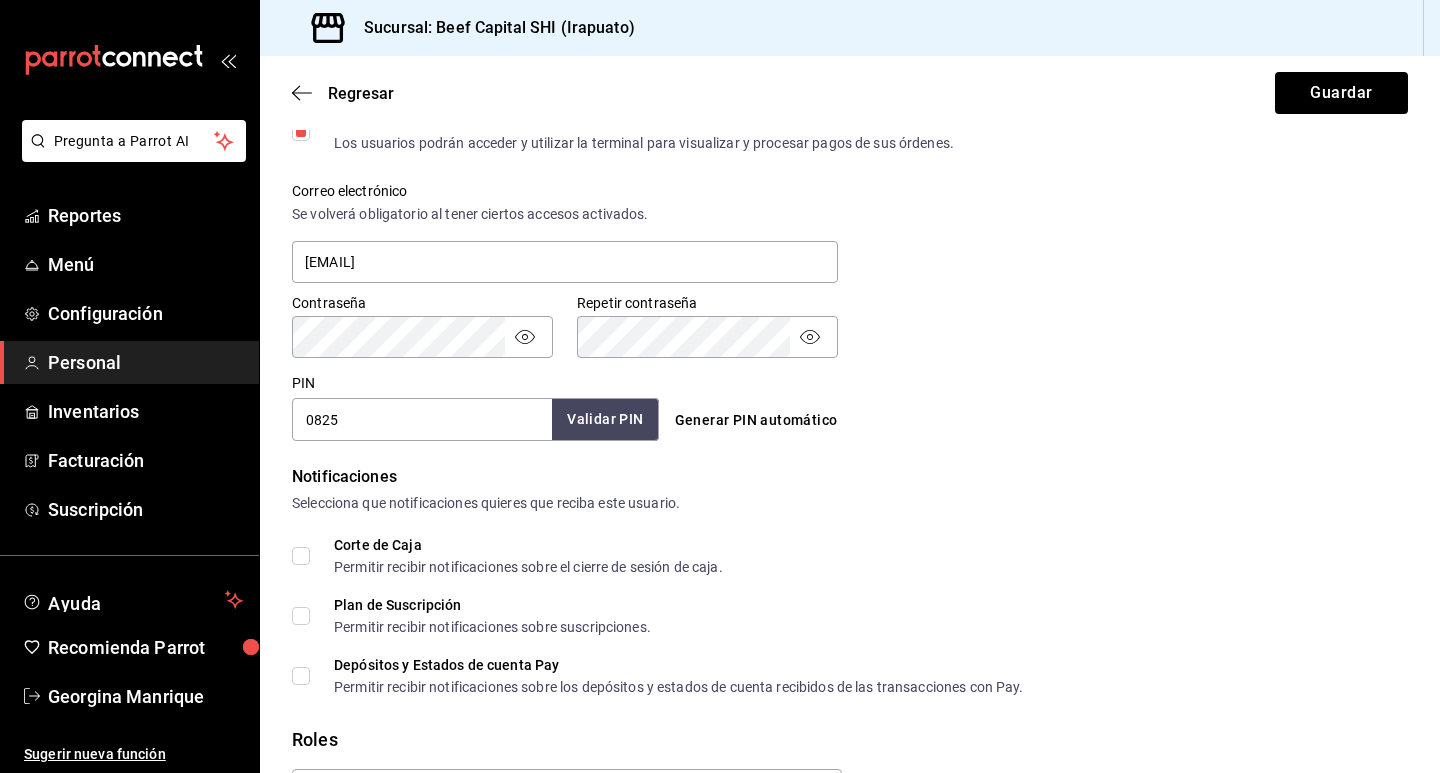 click on "Validar PIN" at bounding box center [605, 419] 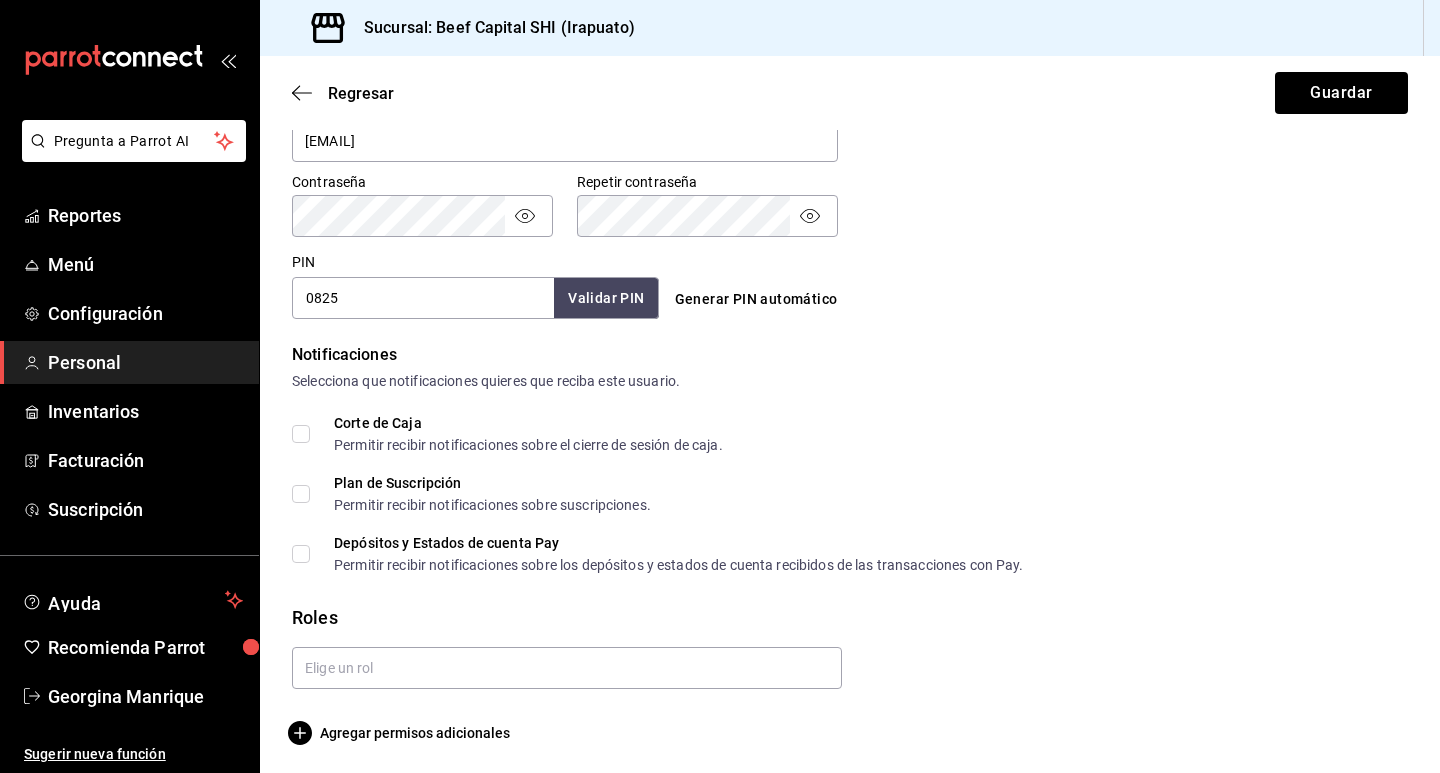 scroll, scrollTop: 825, scrollLeft: 0, axis: vertical 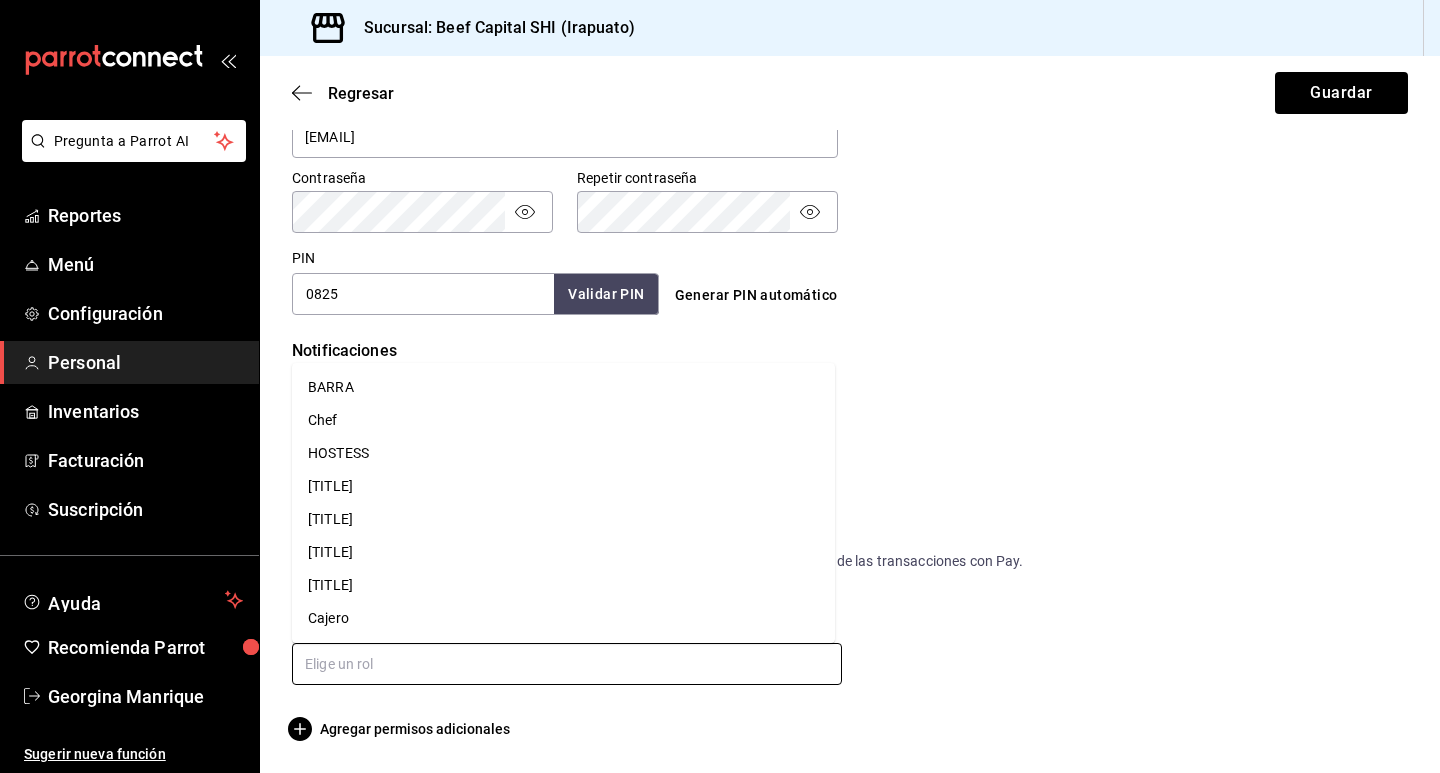click at bounding box center [567, 664] 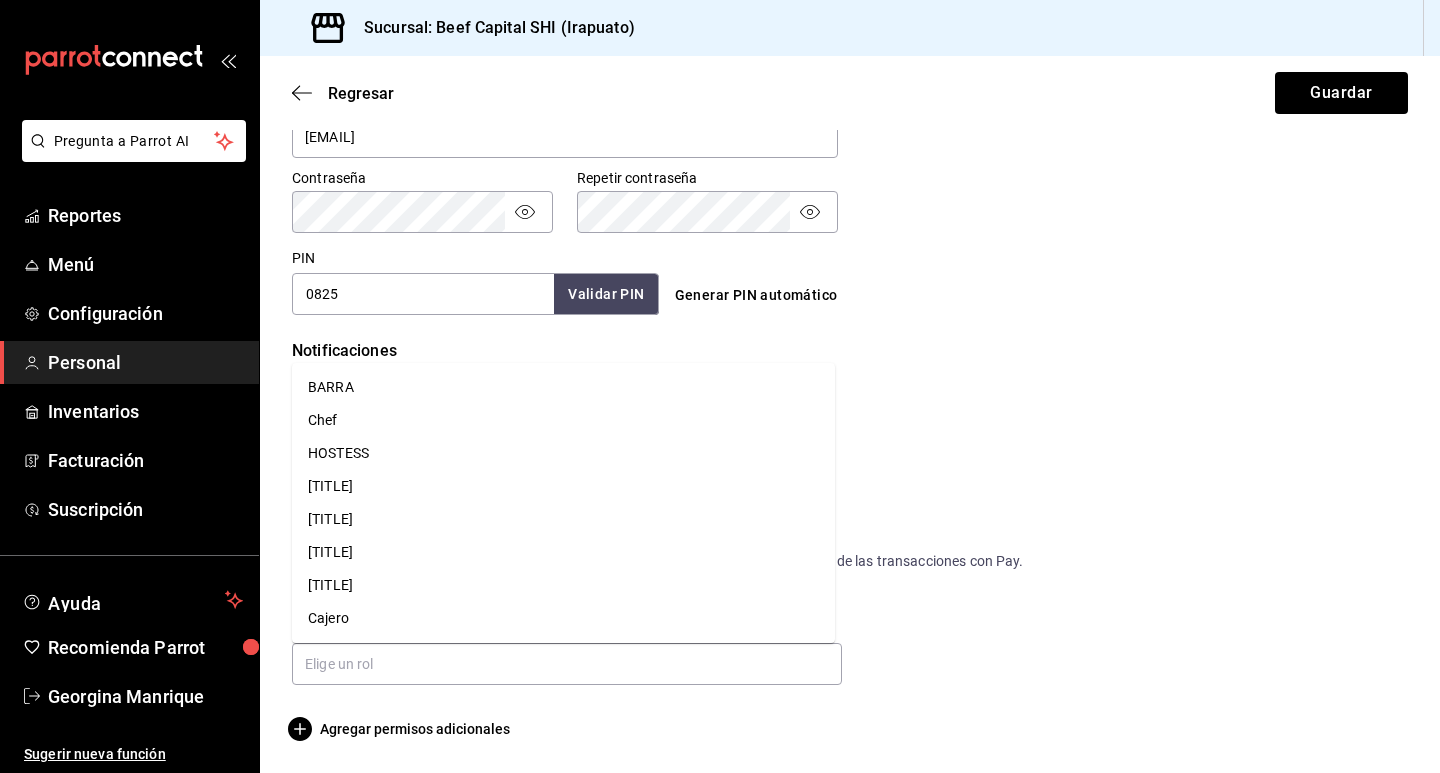 click on "Notificaciones Selecciona que notificaciones quieres que reciba este usuario. Corte de Caja Permitir recibir notificaciones sobre el cierre de sesión de caja. Plan de Suscripción Permitir recibir notificaciones sobre suscripciones. Depósitos y Estados de cuenta Pay Permitir recibir notificaciones sobre los depósitos y estados de cuenta recibidos de las transacciones con Pay." at bounding box center [850, 453] 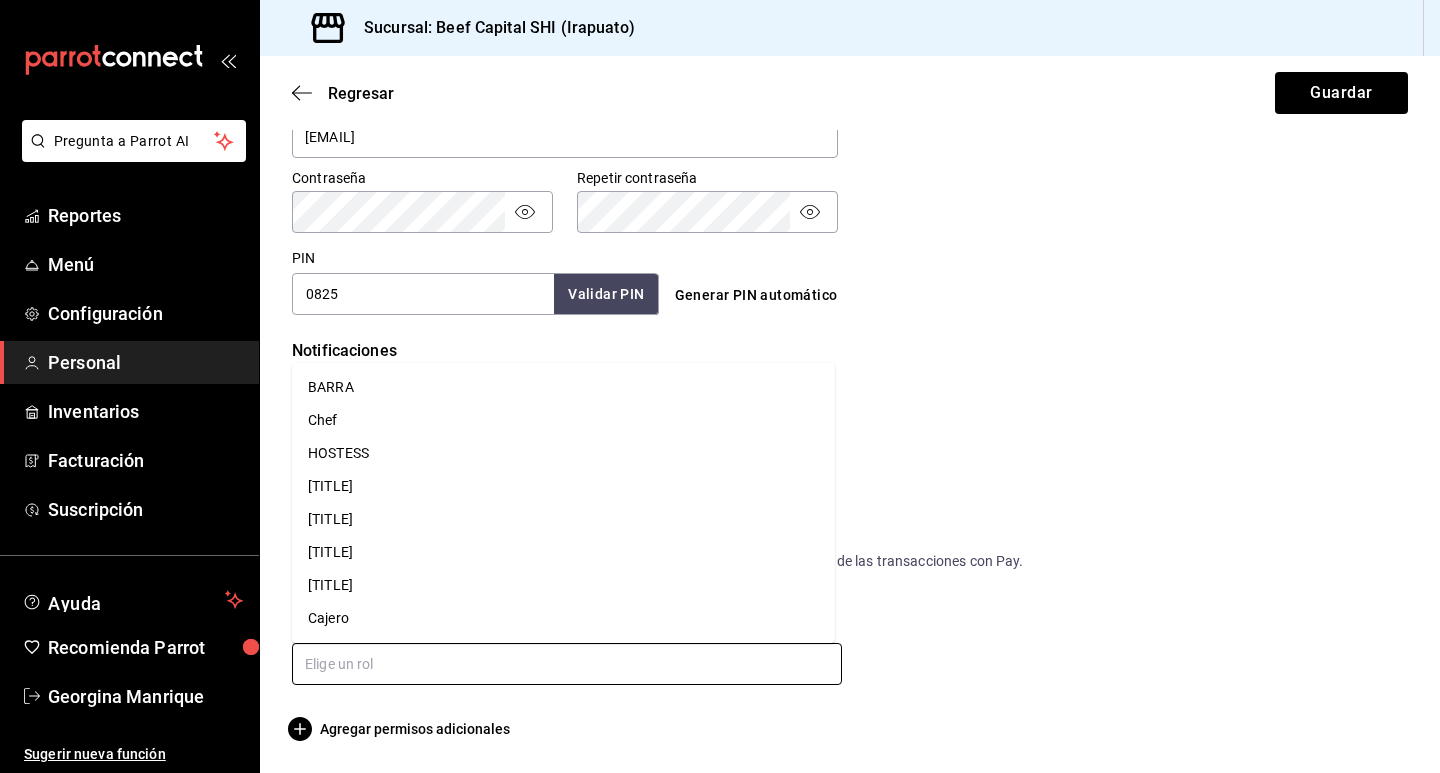 click at bounding box center (567, 664) 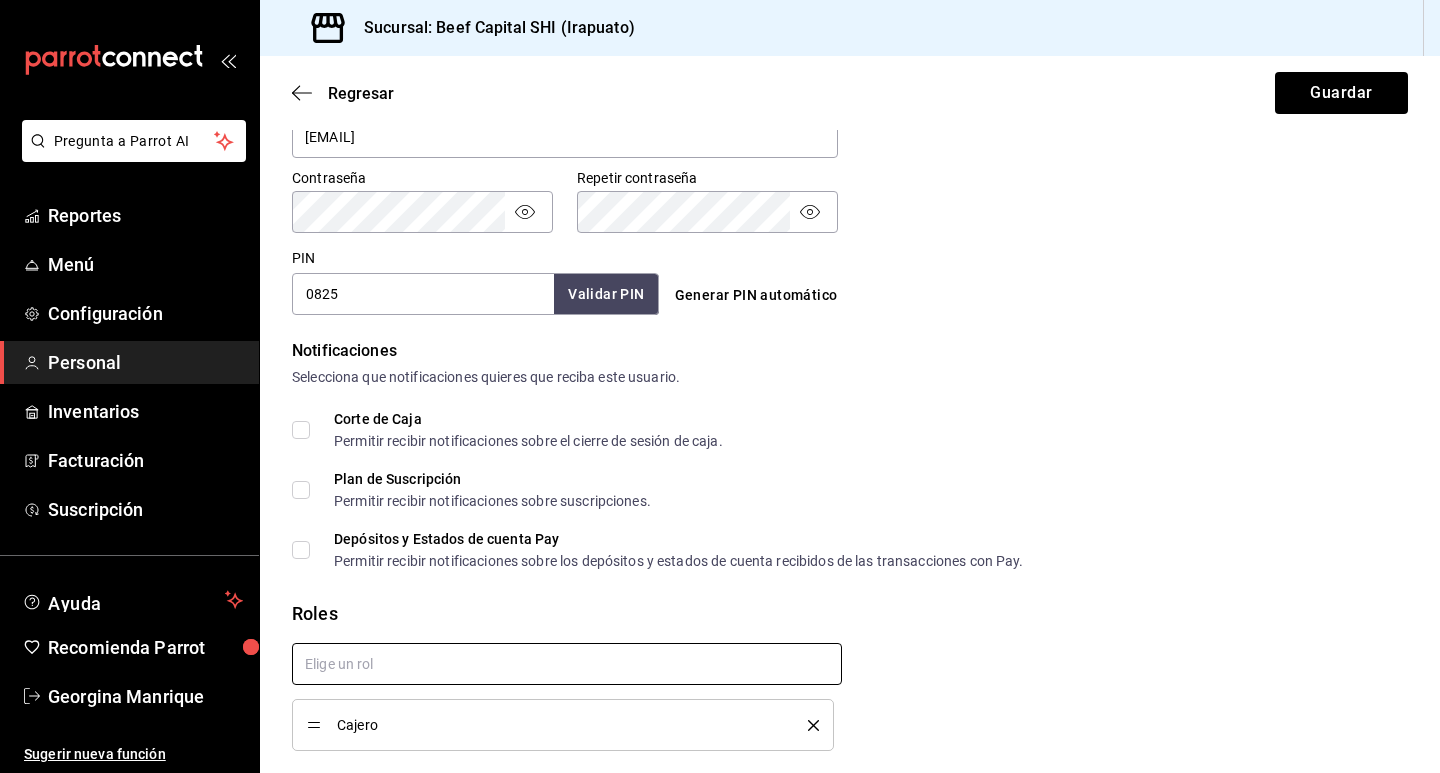 checkbox on "true" 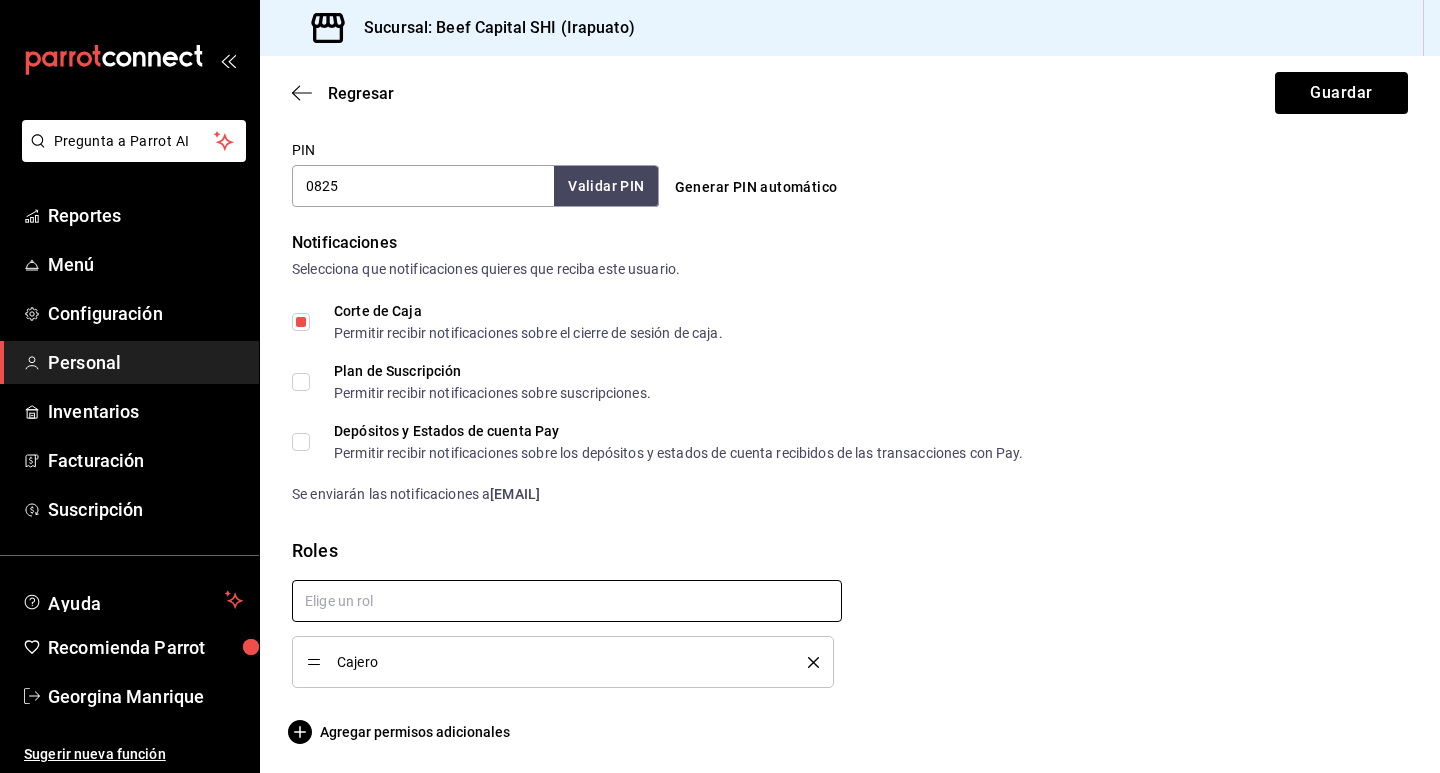 scroll, scrollTop: 936, scrollLeft: 0, axis: vertical 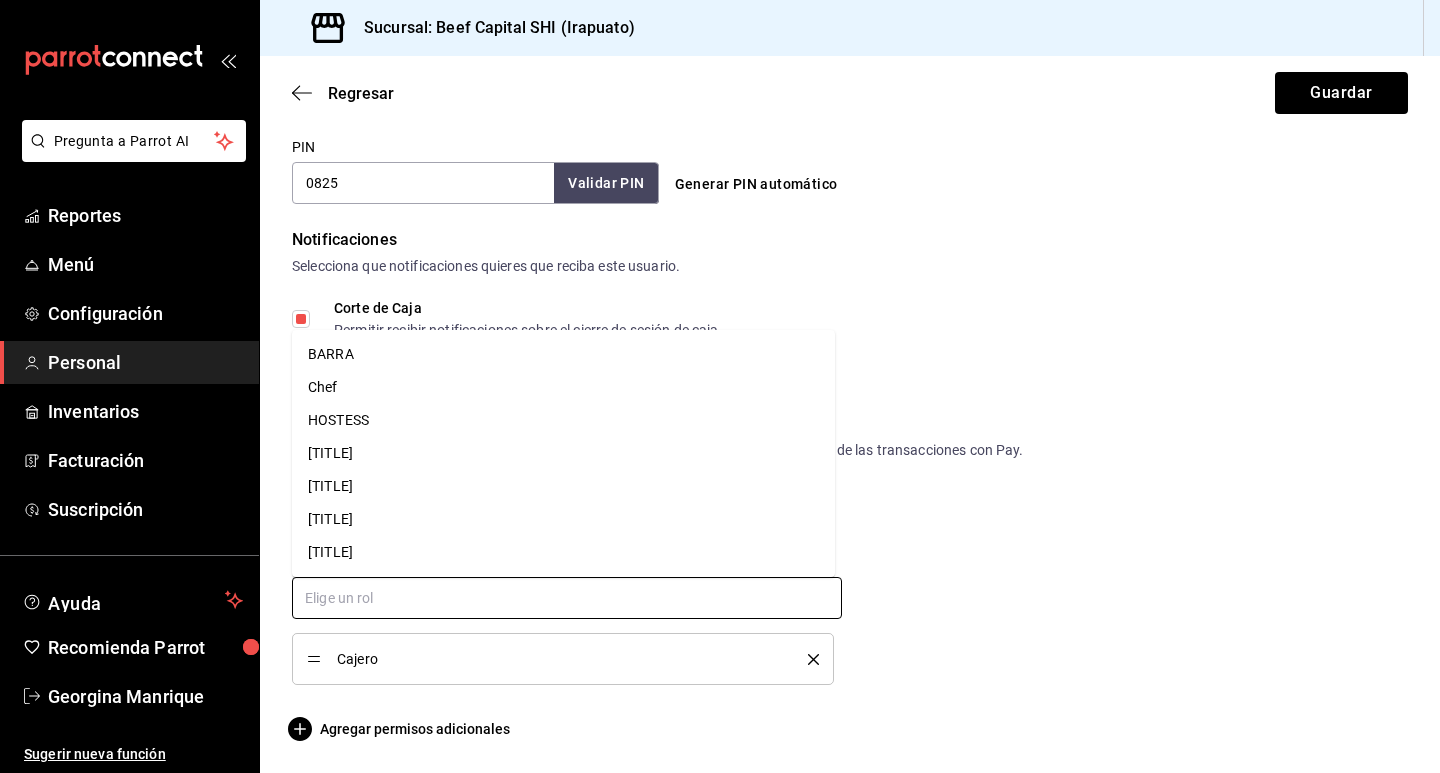click at bounding box center (567, 598) 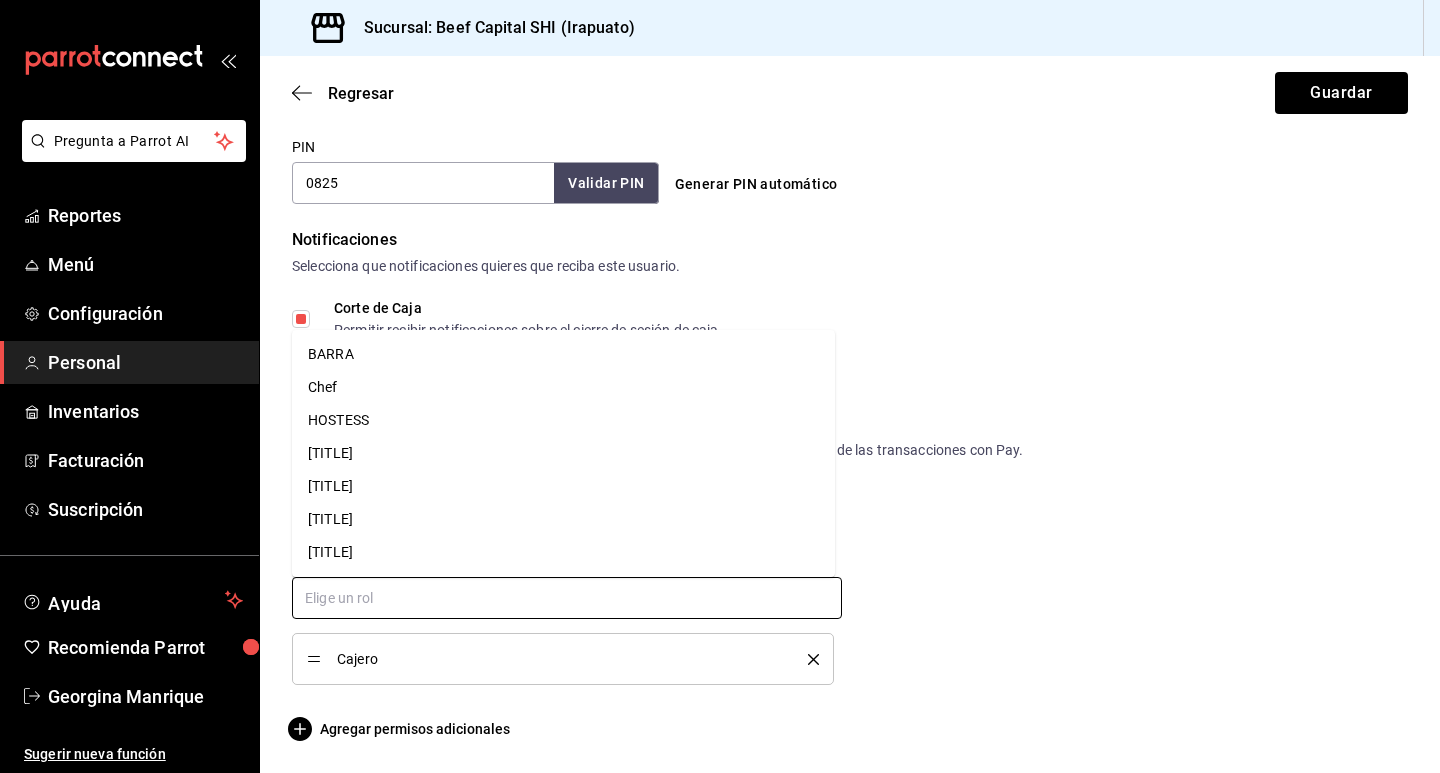 click on "[TITLE]" at bounding box center [563, 552] 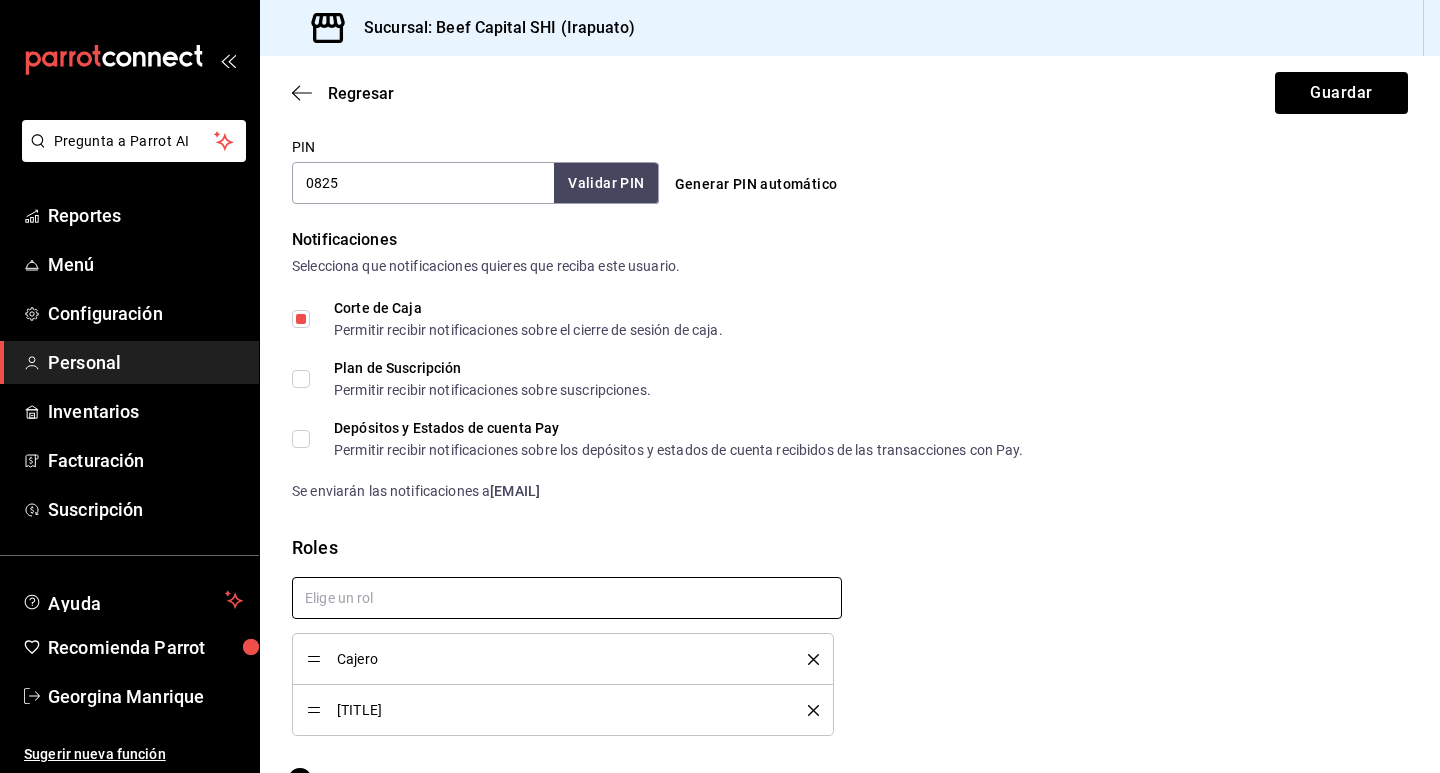 click at bounding box center (567, 598) 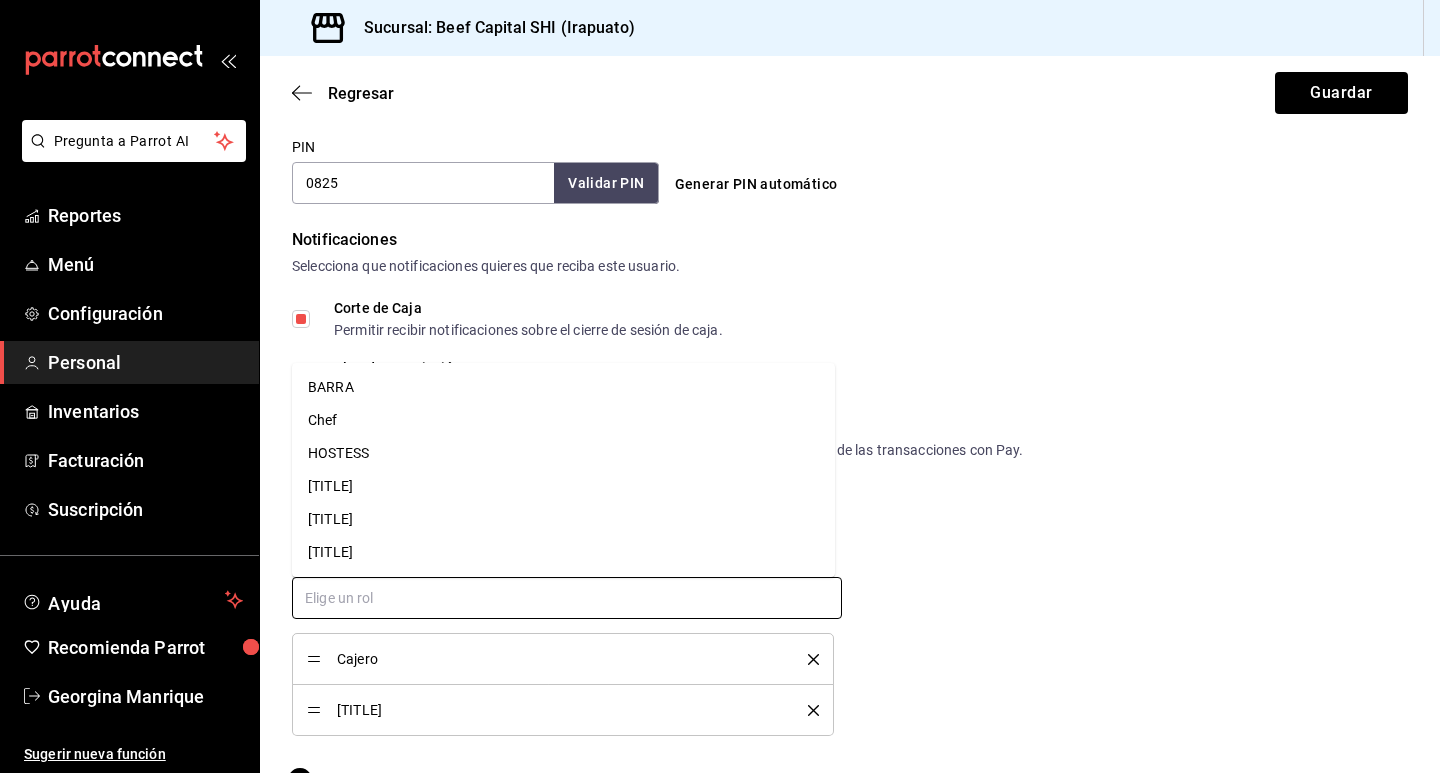 click on "[TITLE]" at bounding box center (563, 552) 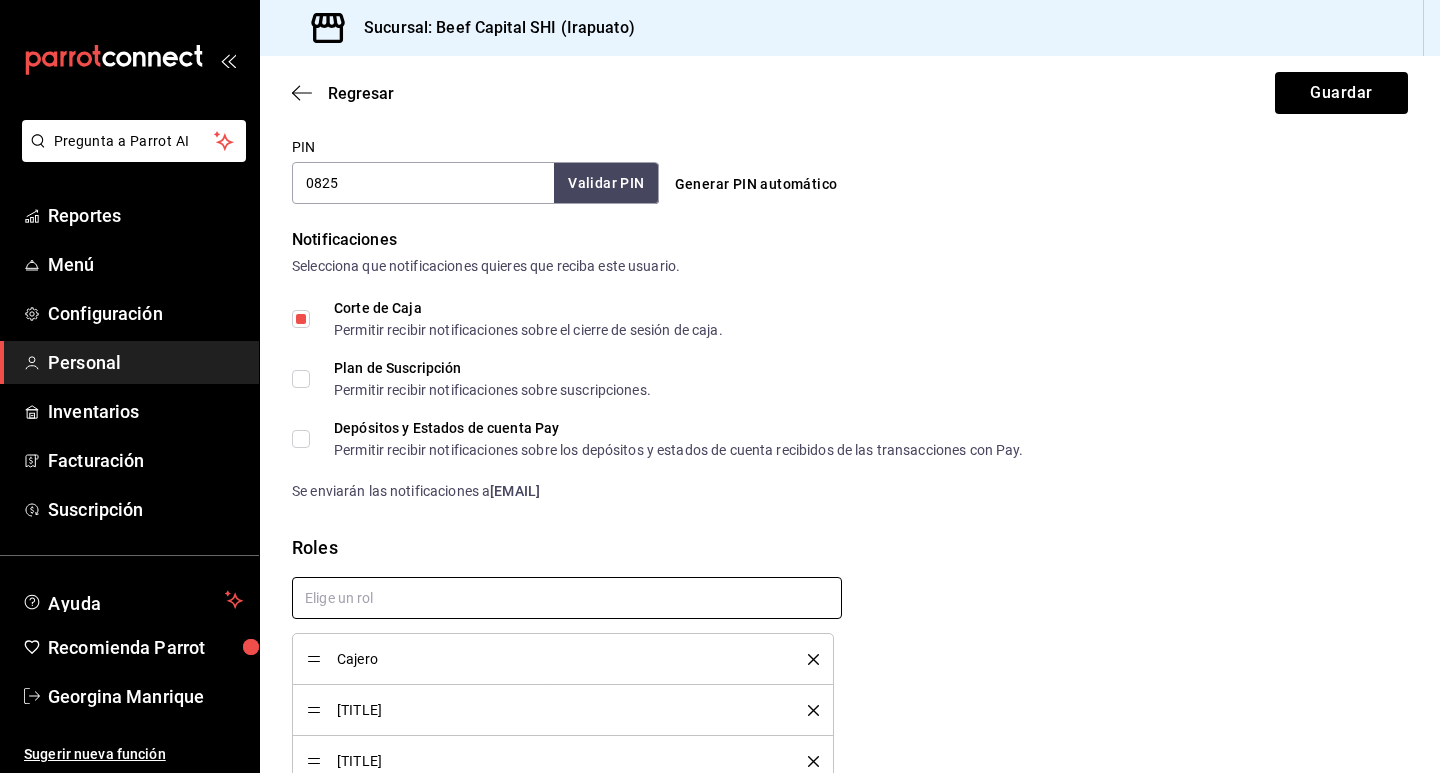 click at bounding box center (567, 598) 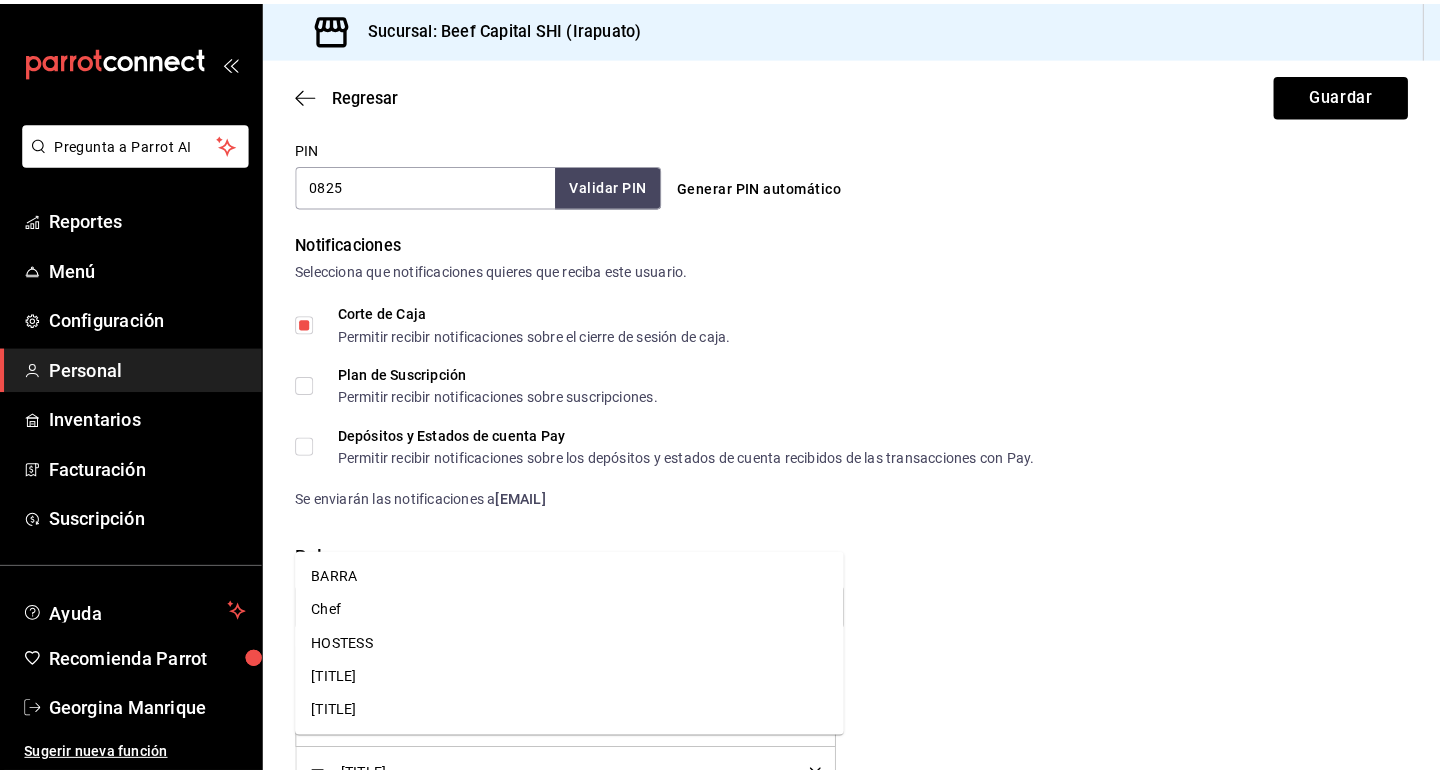 scroll, scrollTop: 1036, scrollLeft: 0, axis: vertical 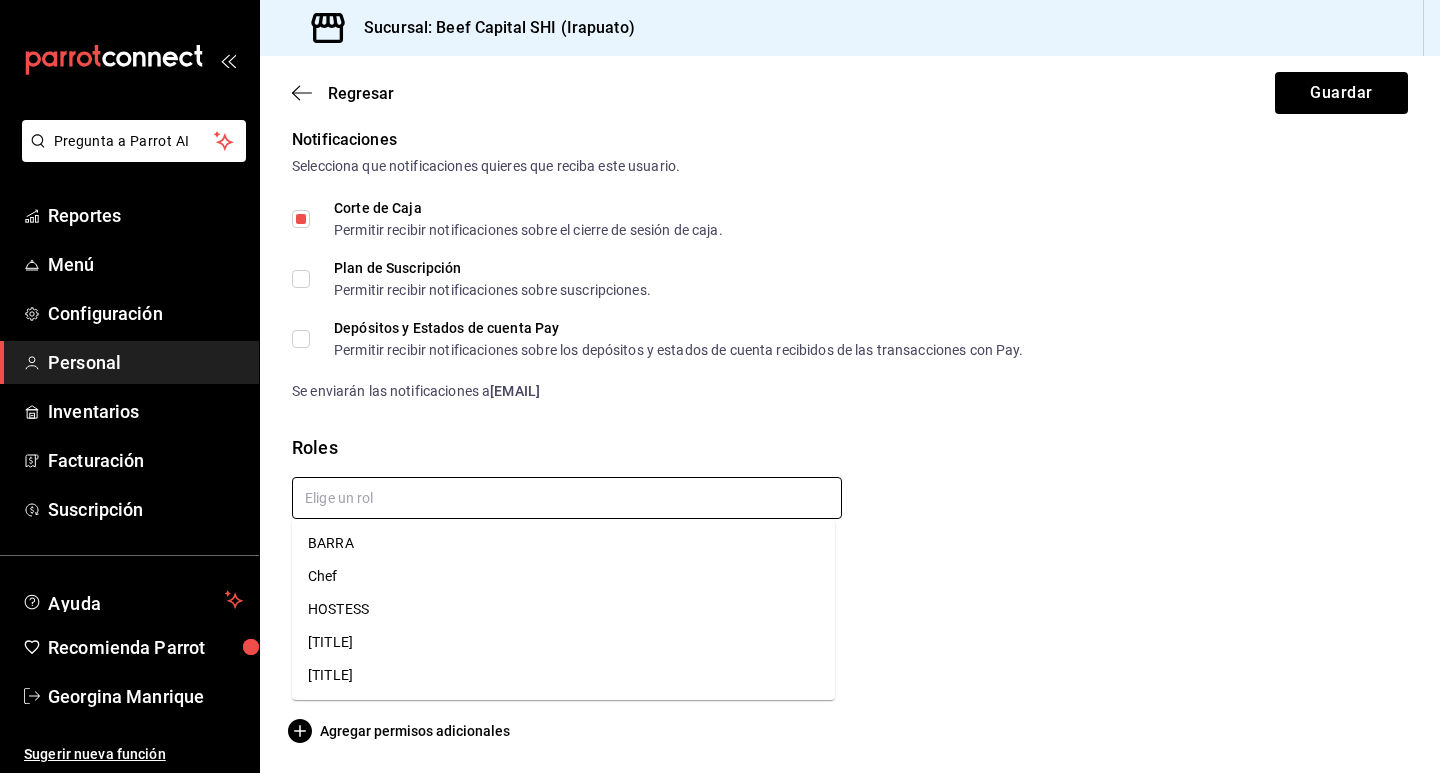 click on "BARRA" at bounding box center (563, 543) 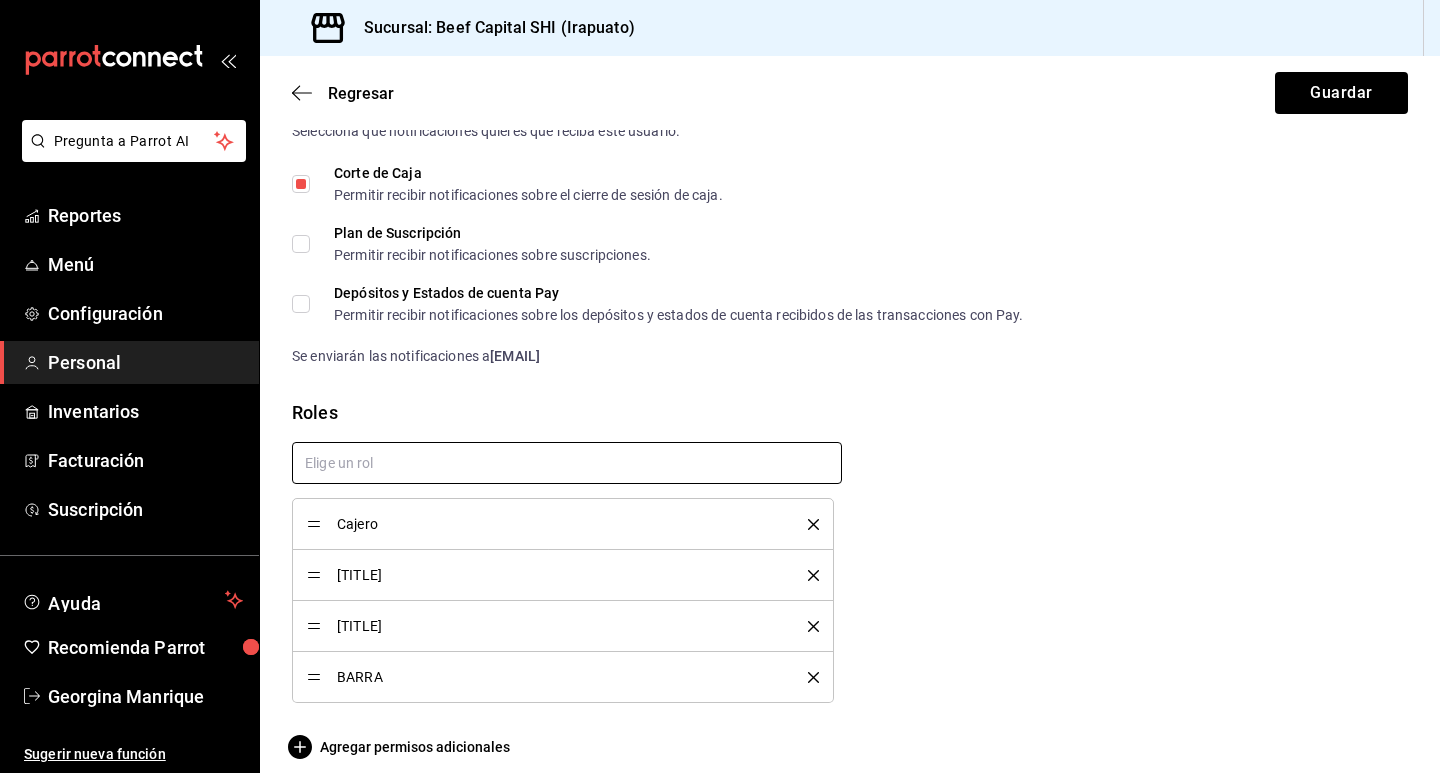 scroll, scrollTop: 1089, scrollLeft: 0, axis: vertical 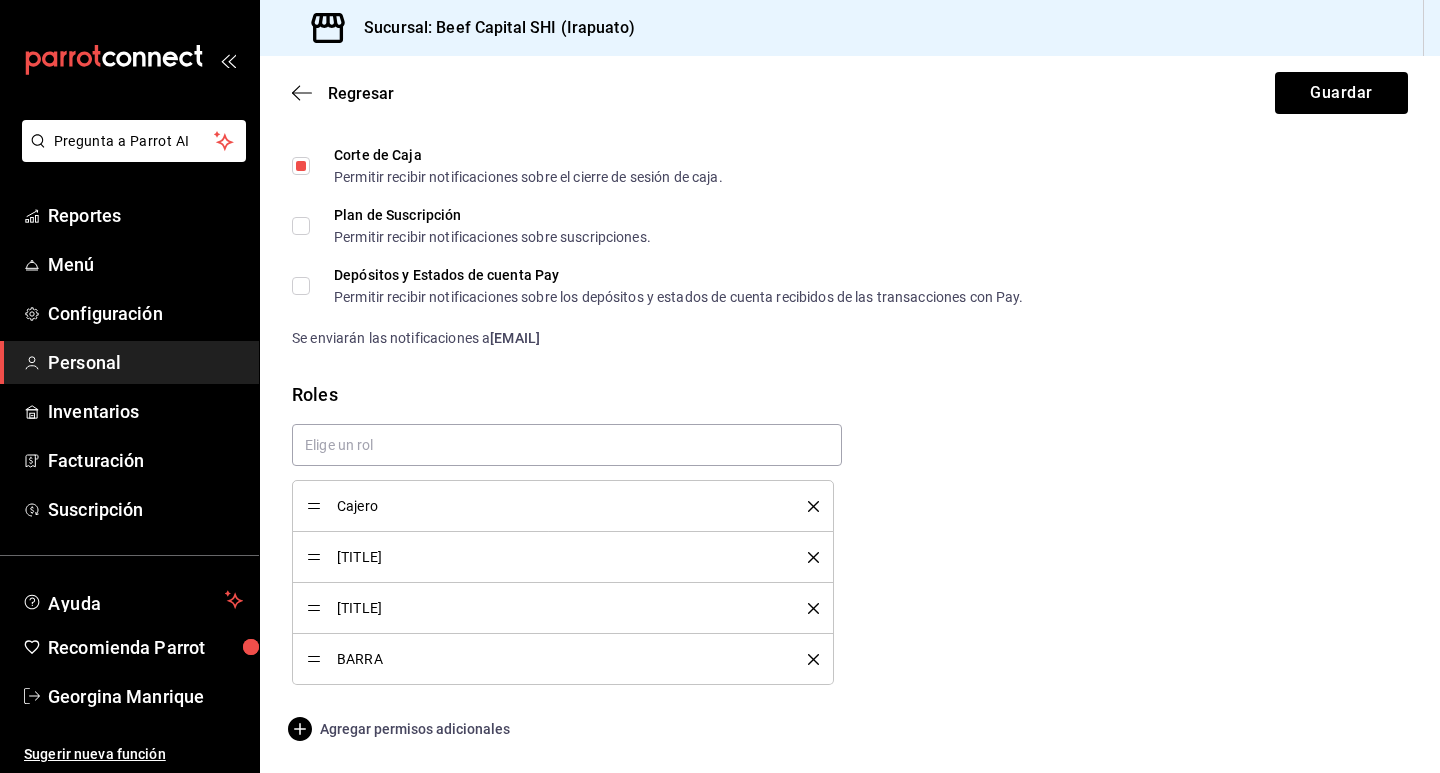 click 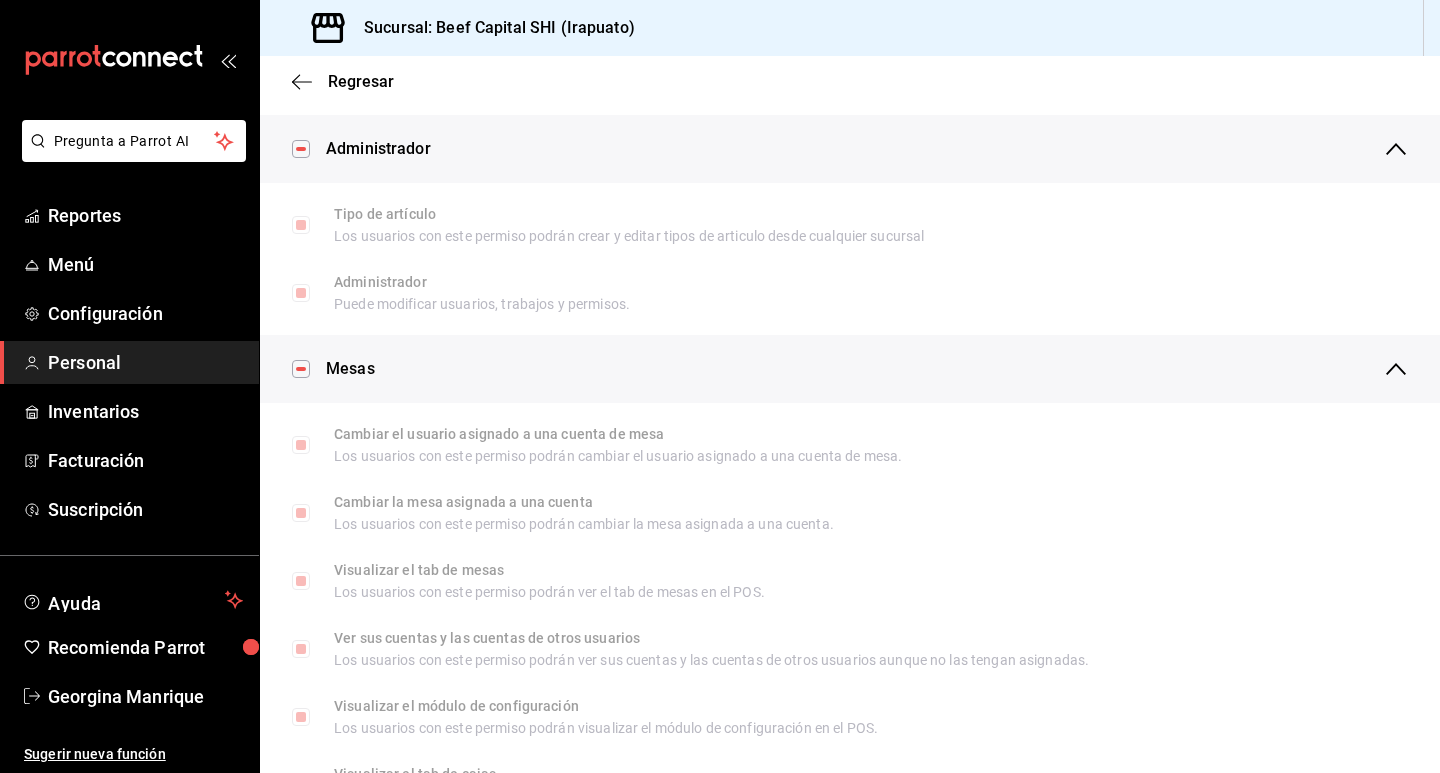scroll, scrollTop: 0, scrollLeft: 0, axis: both 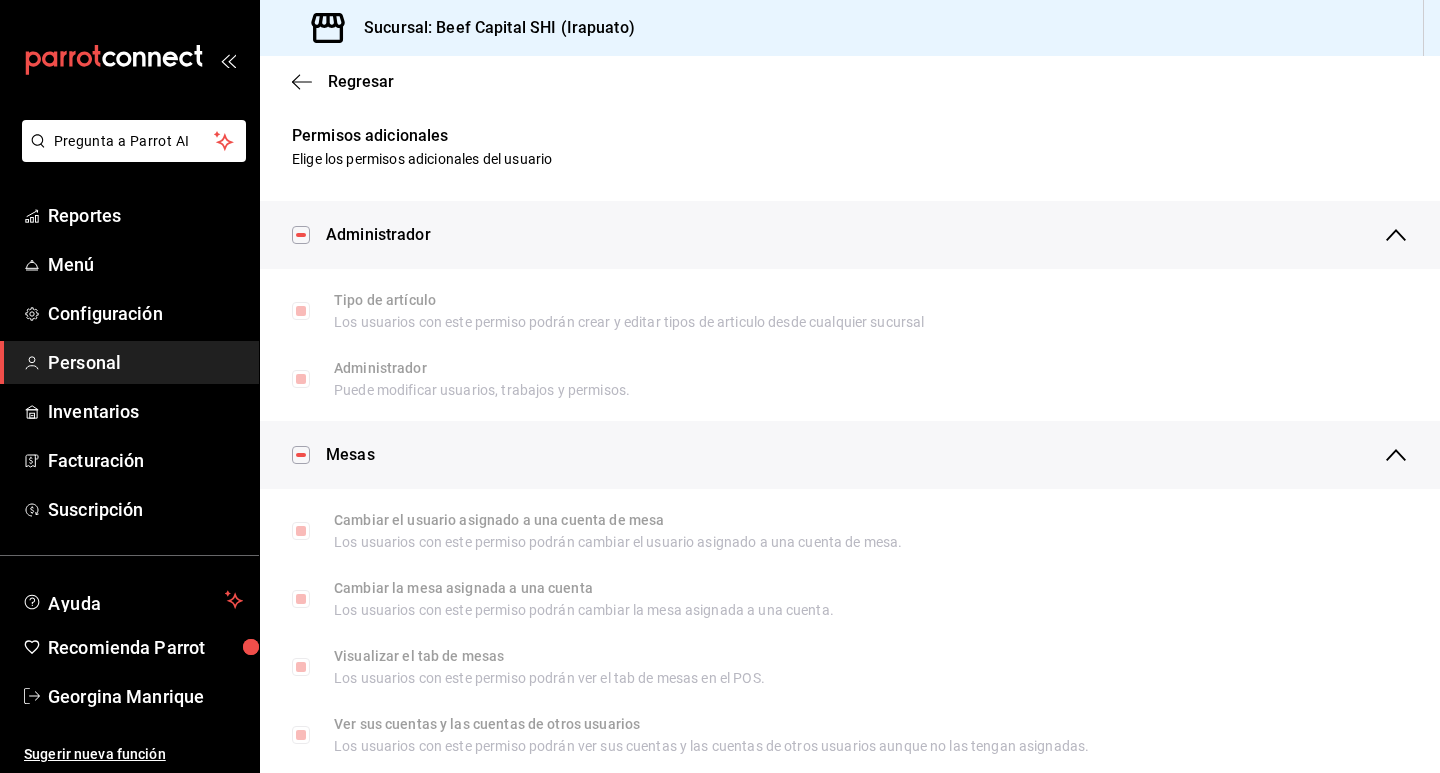 click 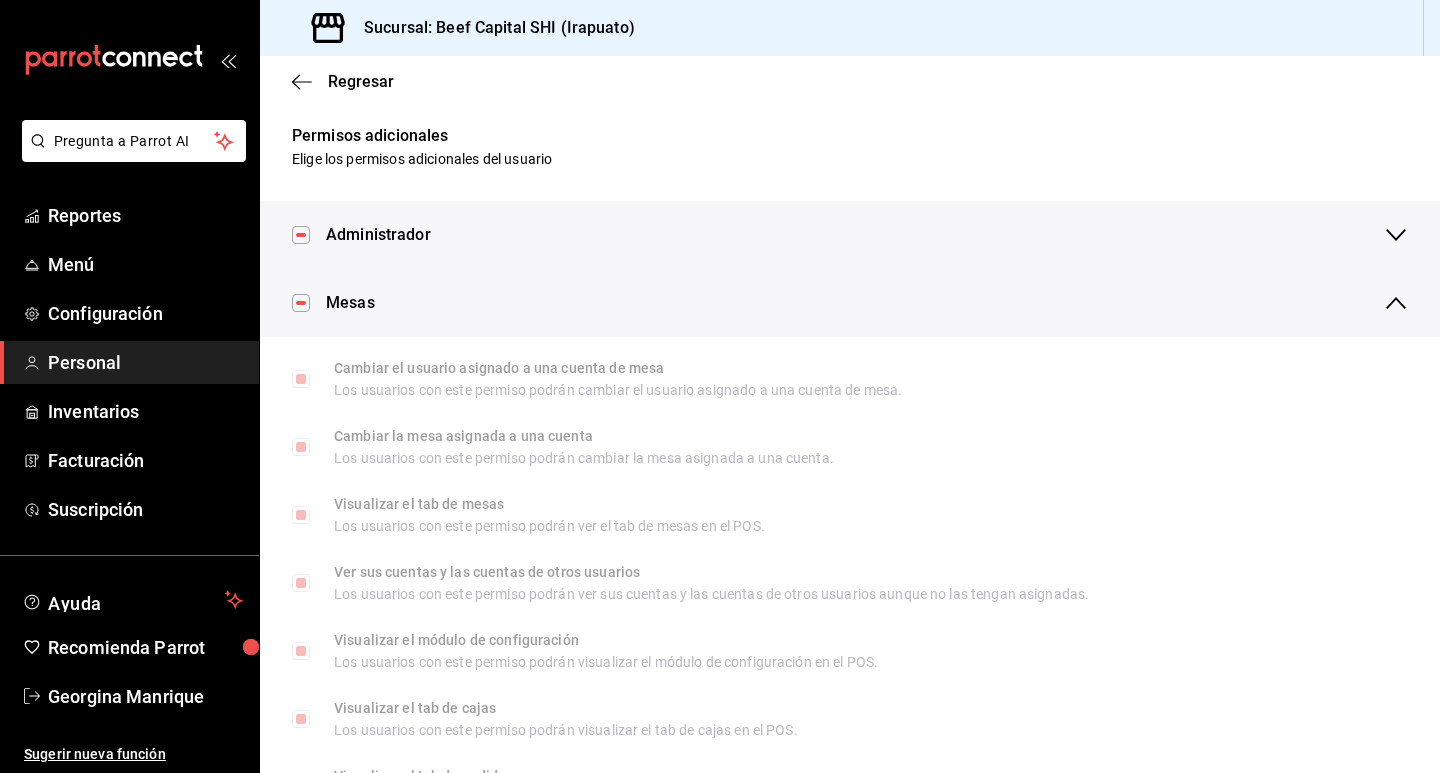 click 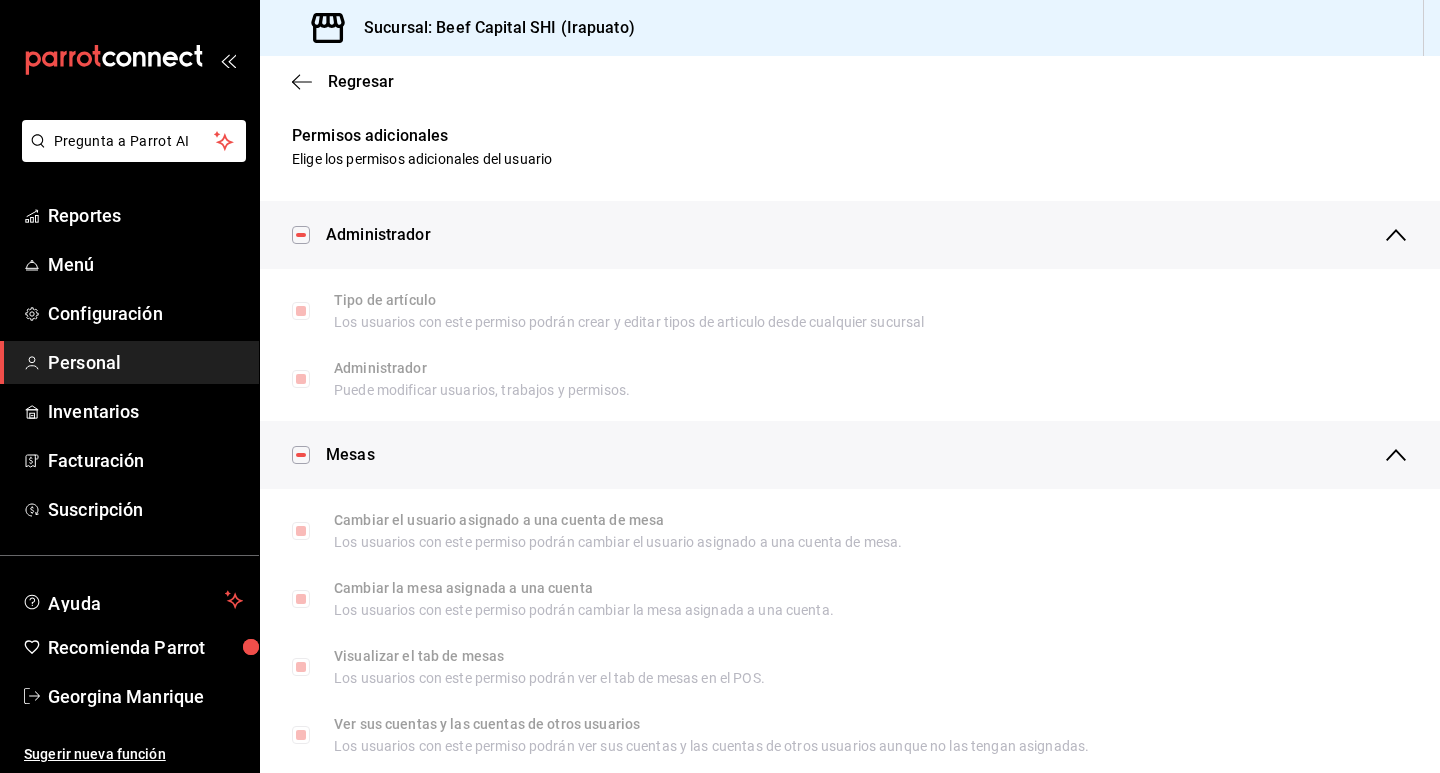 click at bounding box center (301, 235) 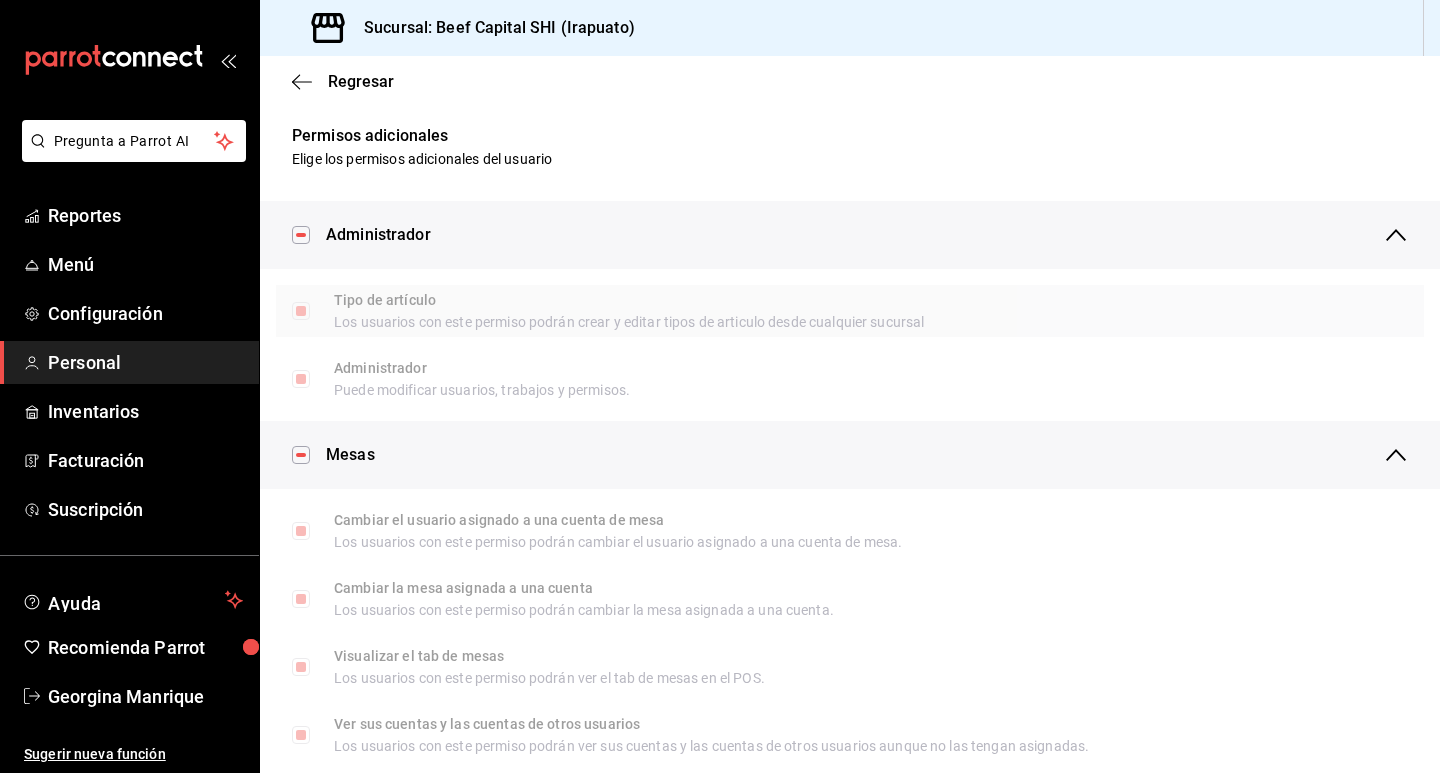 click on "Tipo de artículo Los usuarios con este permiso podrán crear y editar tipos de articulo desde cualquier sucursal" at bounding box center (301, 311) 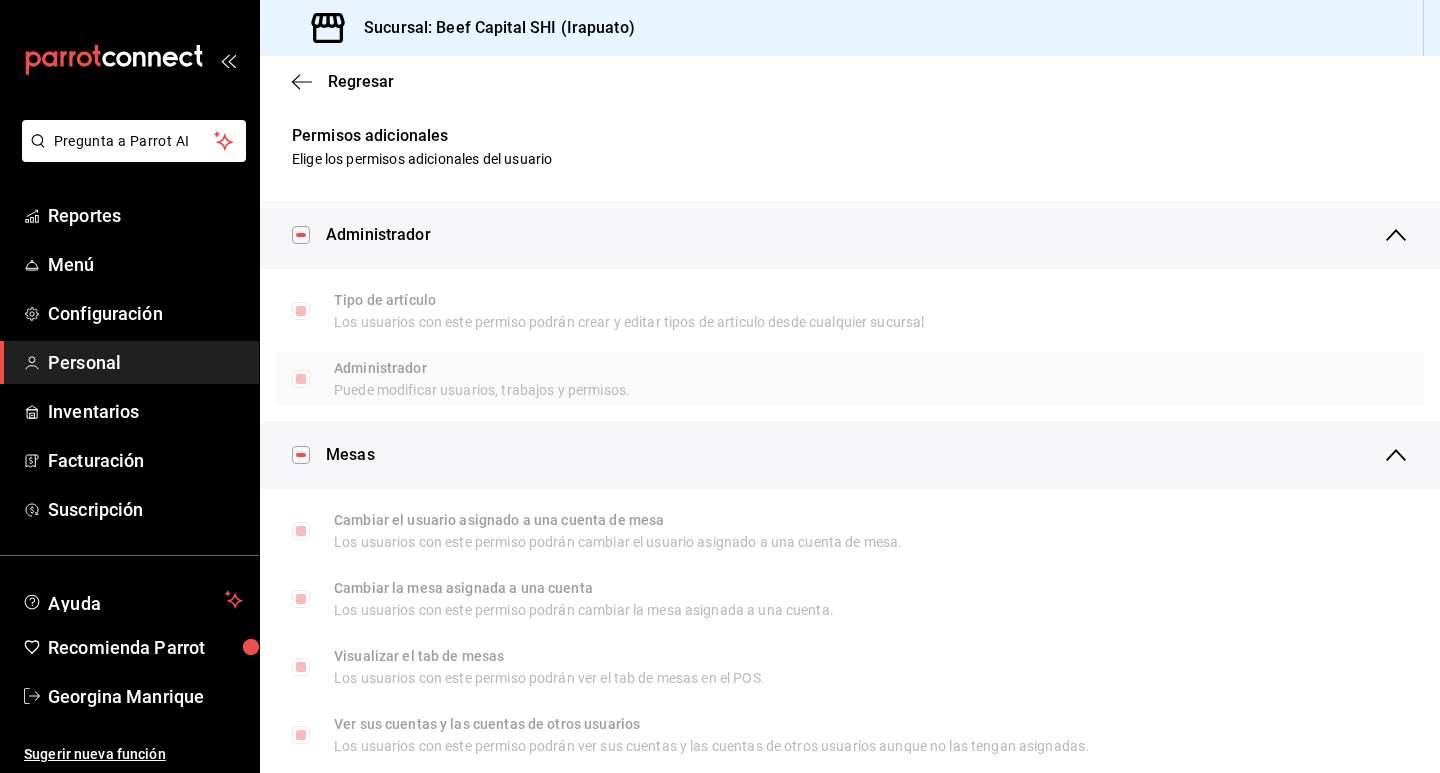 click on "[TITLE]" at bounding box center (301, 379) 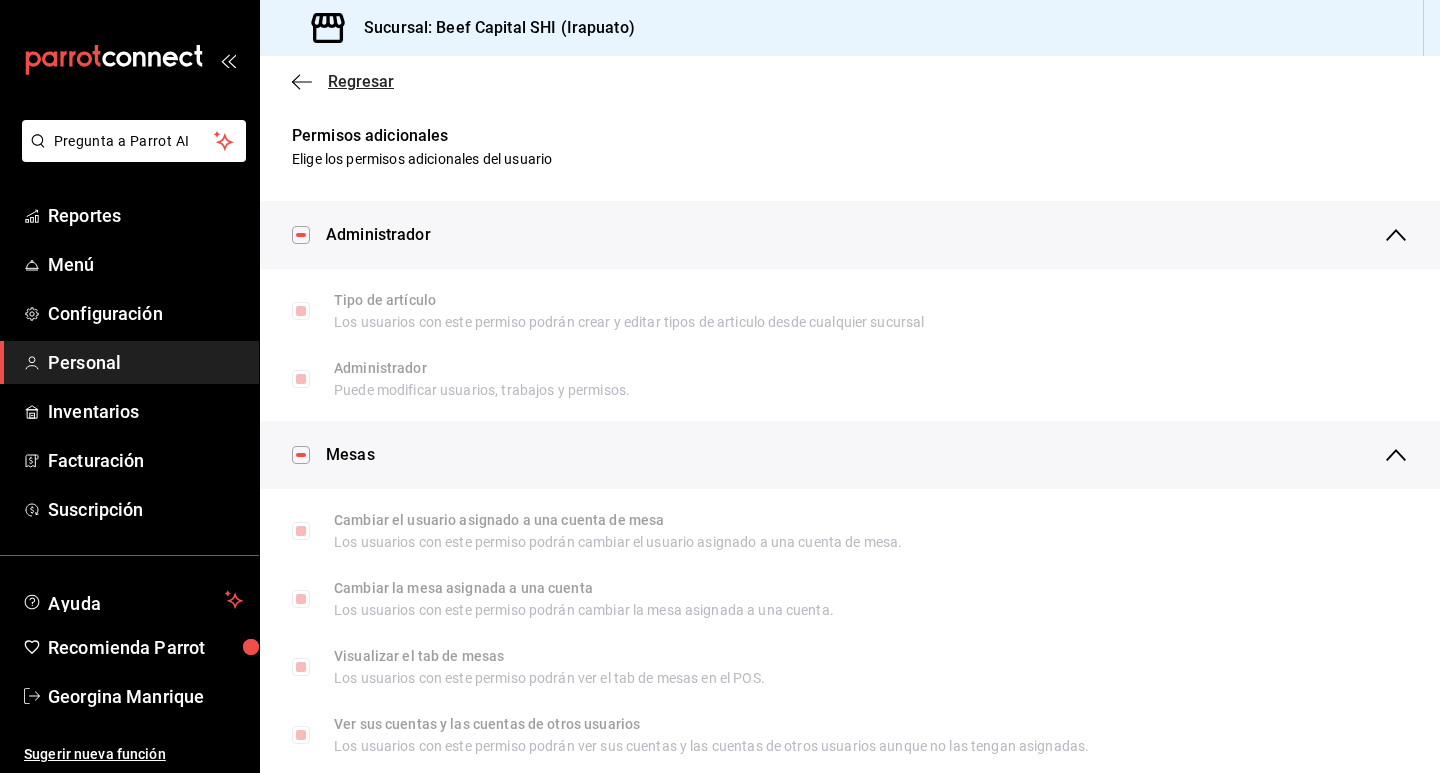 click 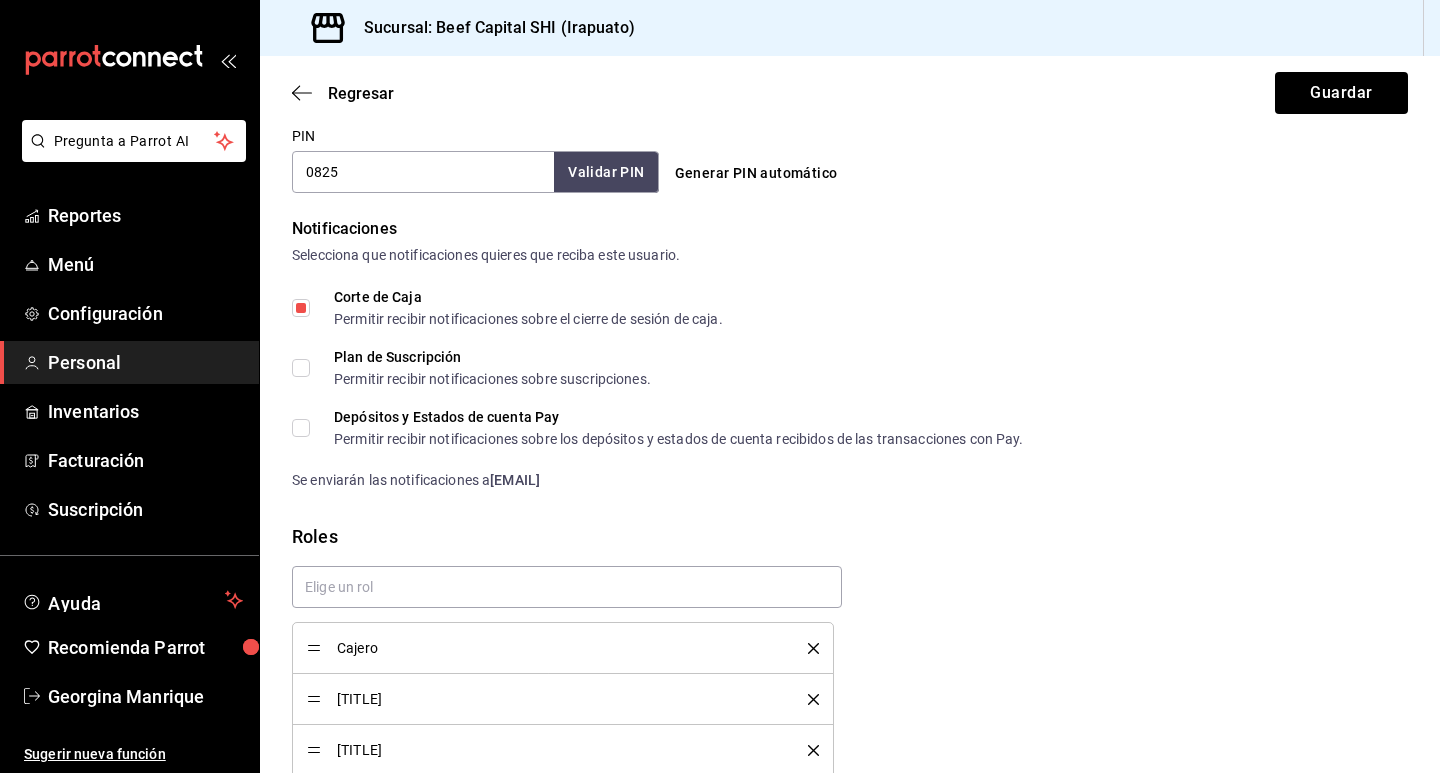scroll, scrollTop: 1089, scrollLeft: 0, axis: vertical 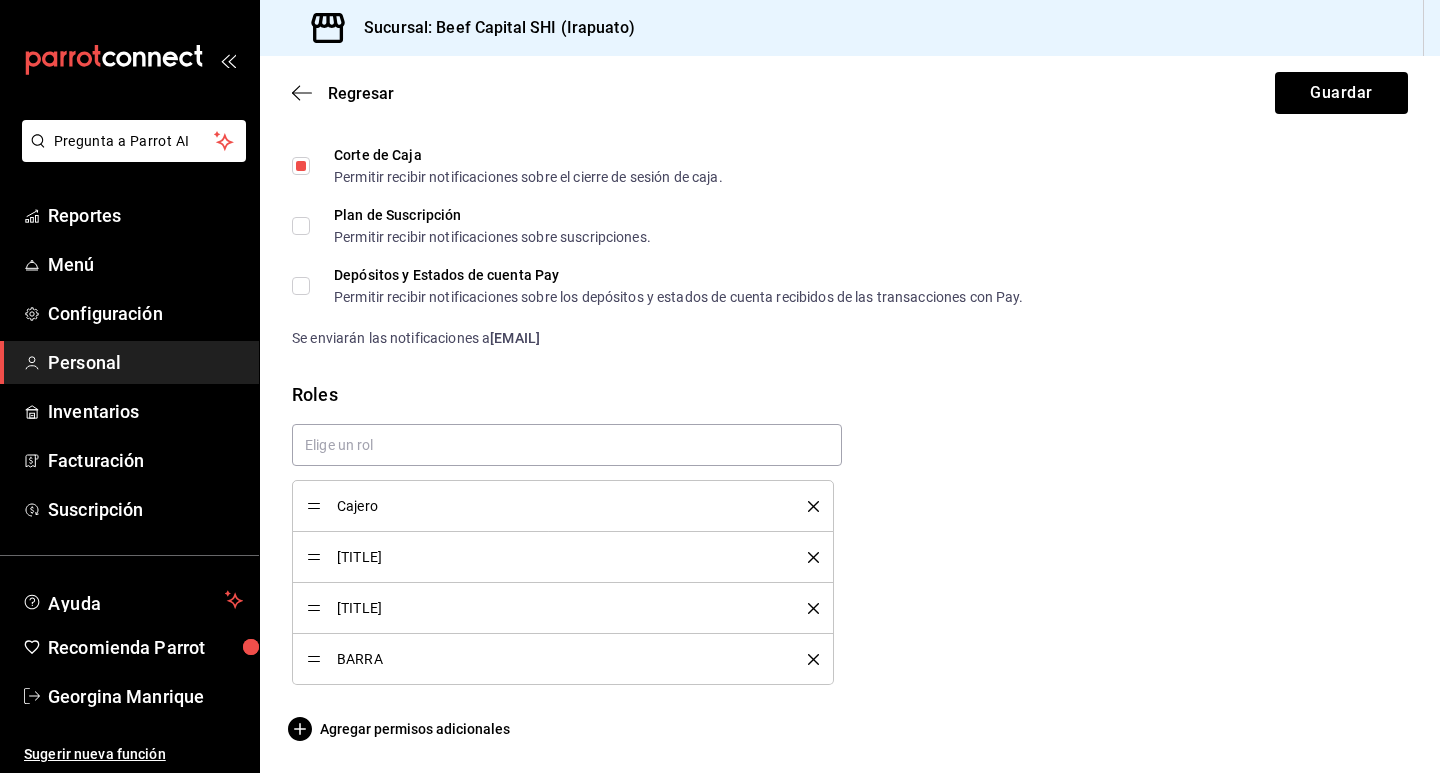 click on "[TITLE]" at bounding box center (563, 557) 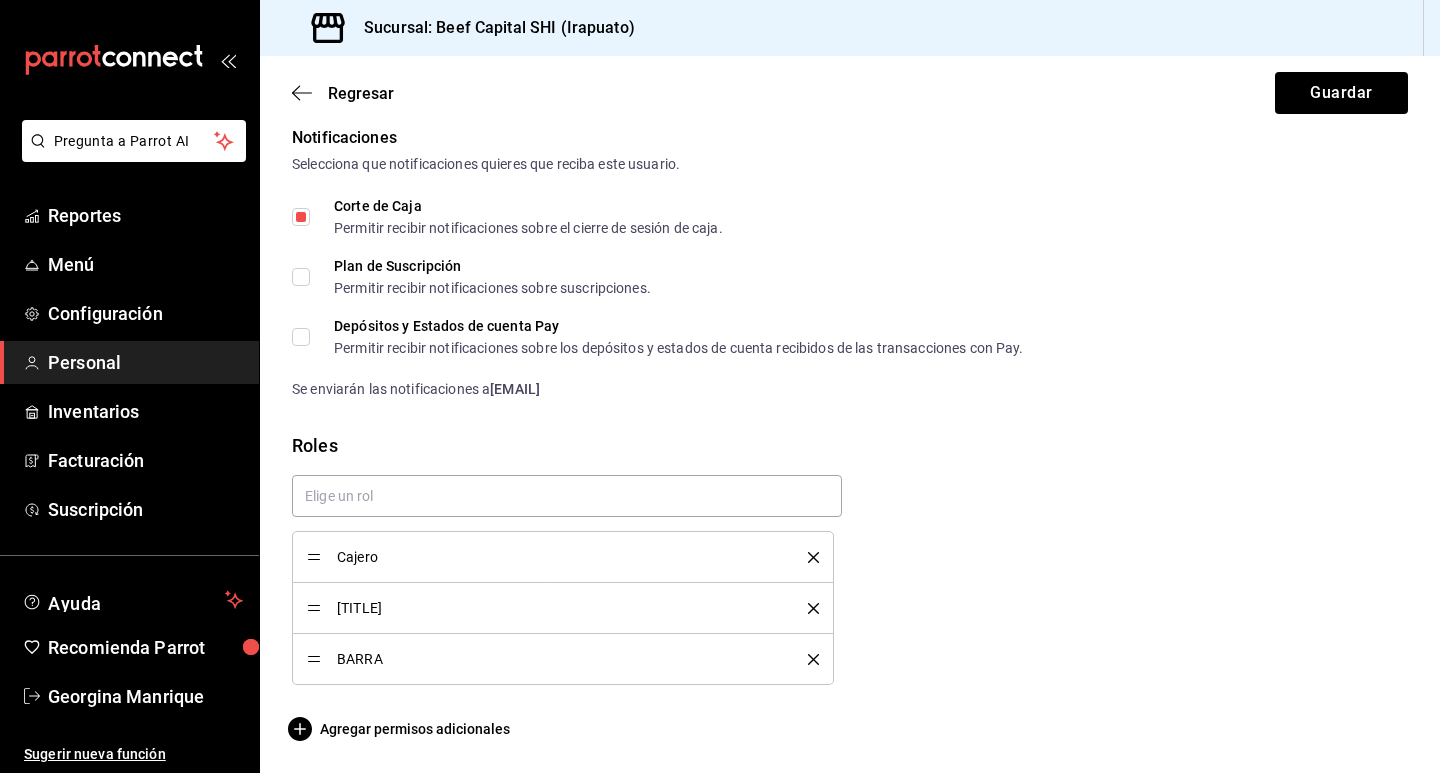 click 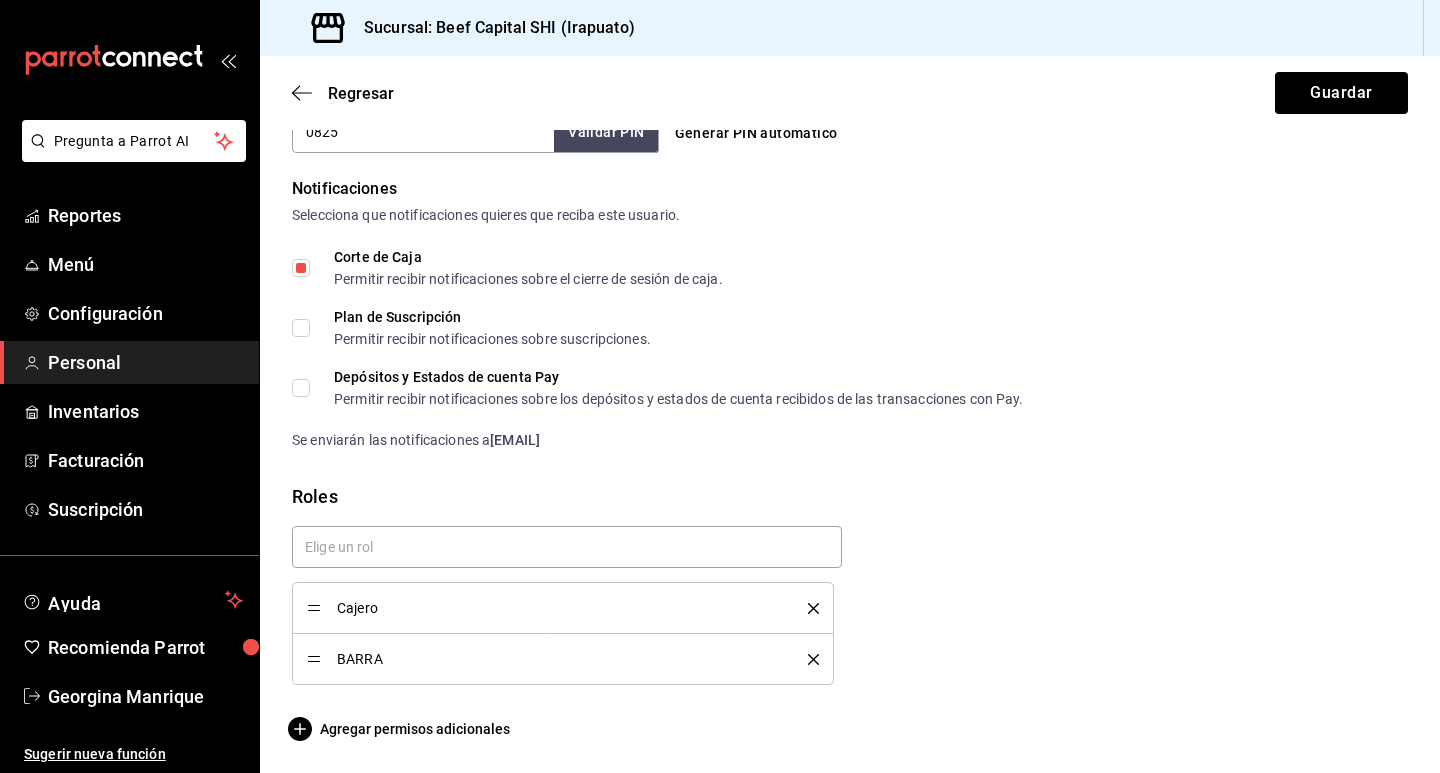 scroll, scrollTop: 987, scrollLeft: 0, axis: vertical 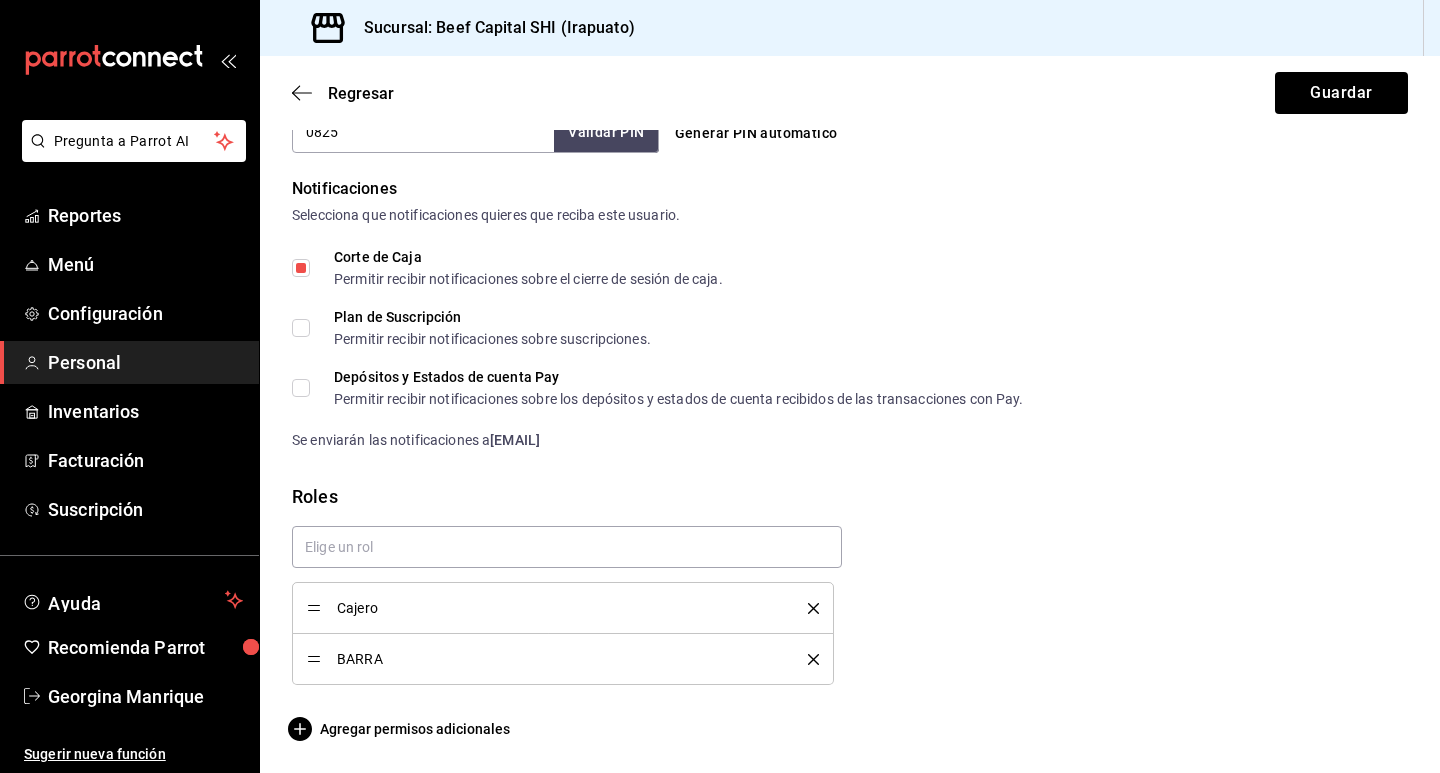 click on "BARRA" at bounding box center [563, 659] 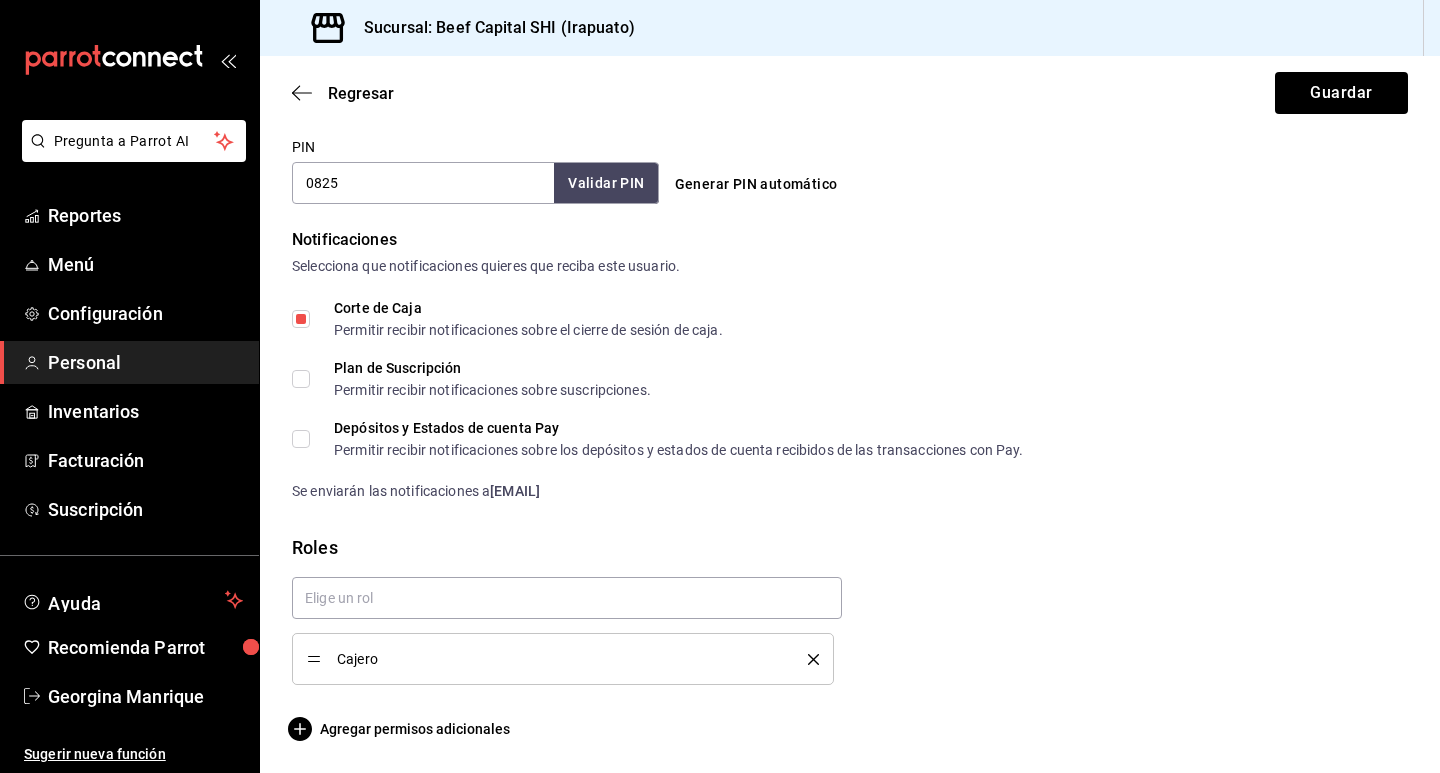 scroll, scrollTop: 936, scrollLeft: 0, axis: vertical 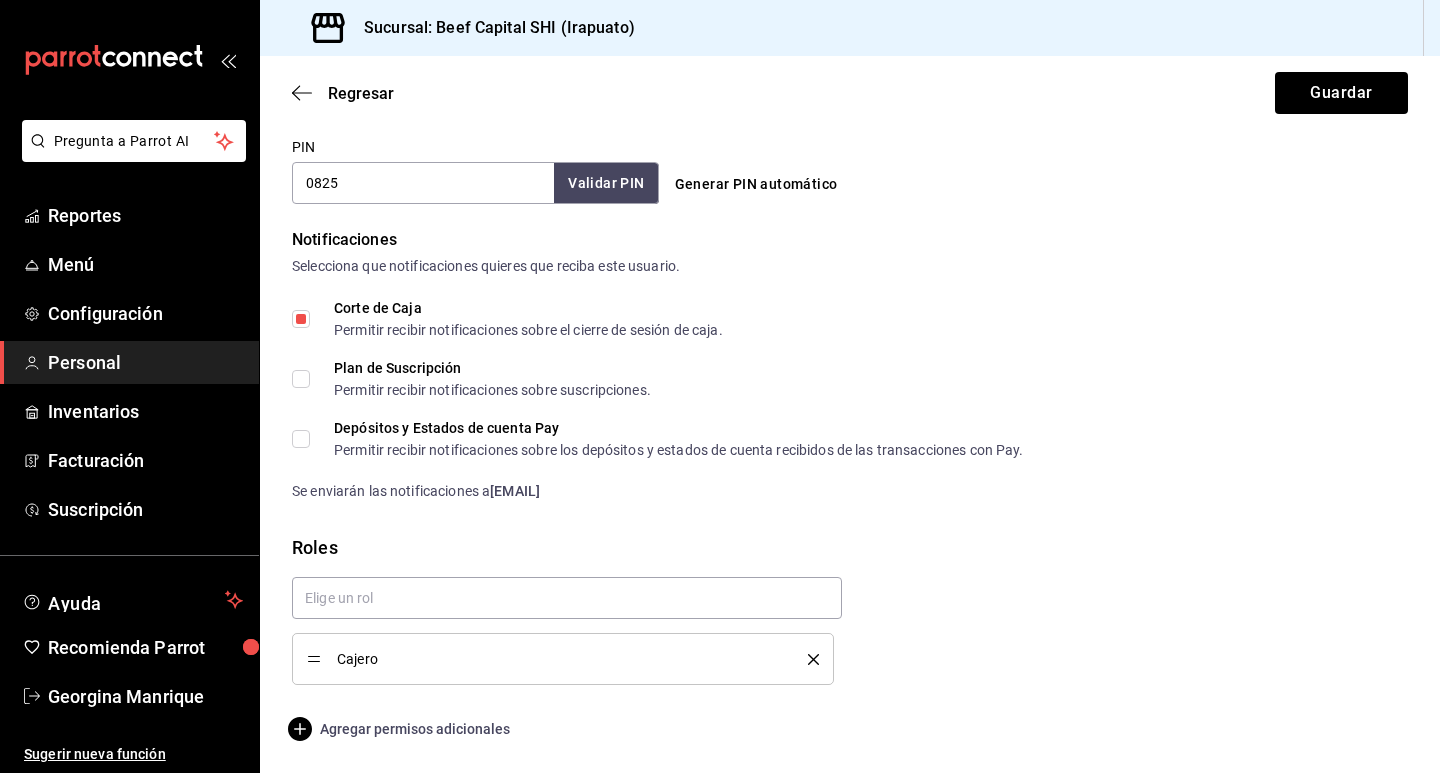 click 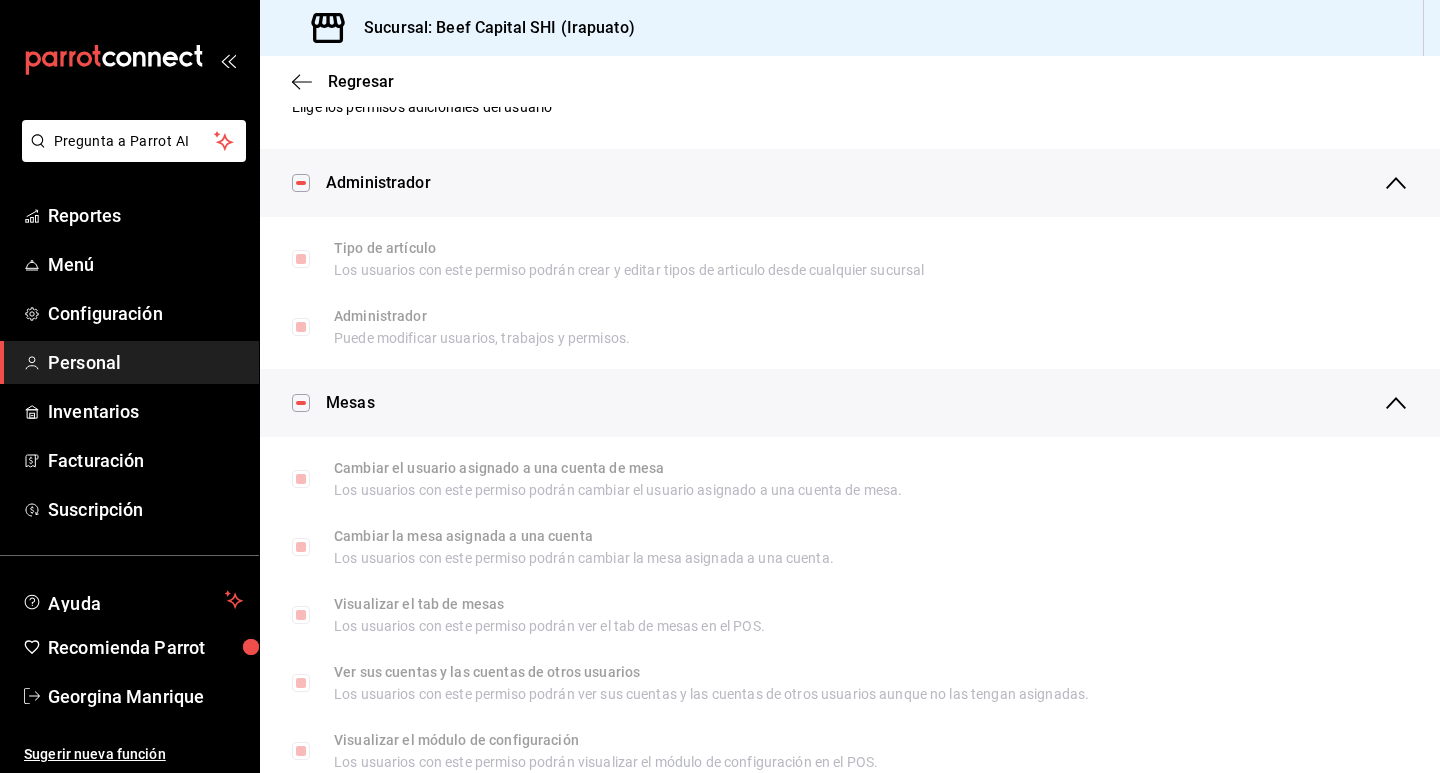 scroll, scrollTop: 0, scrollLeft: 0, axis: both 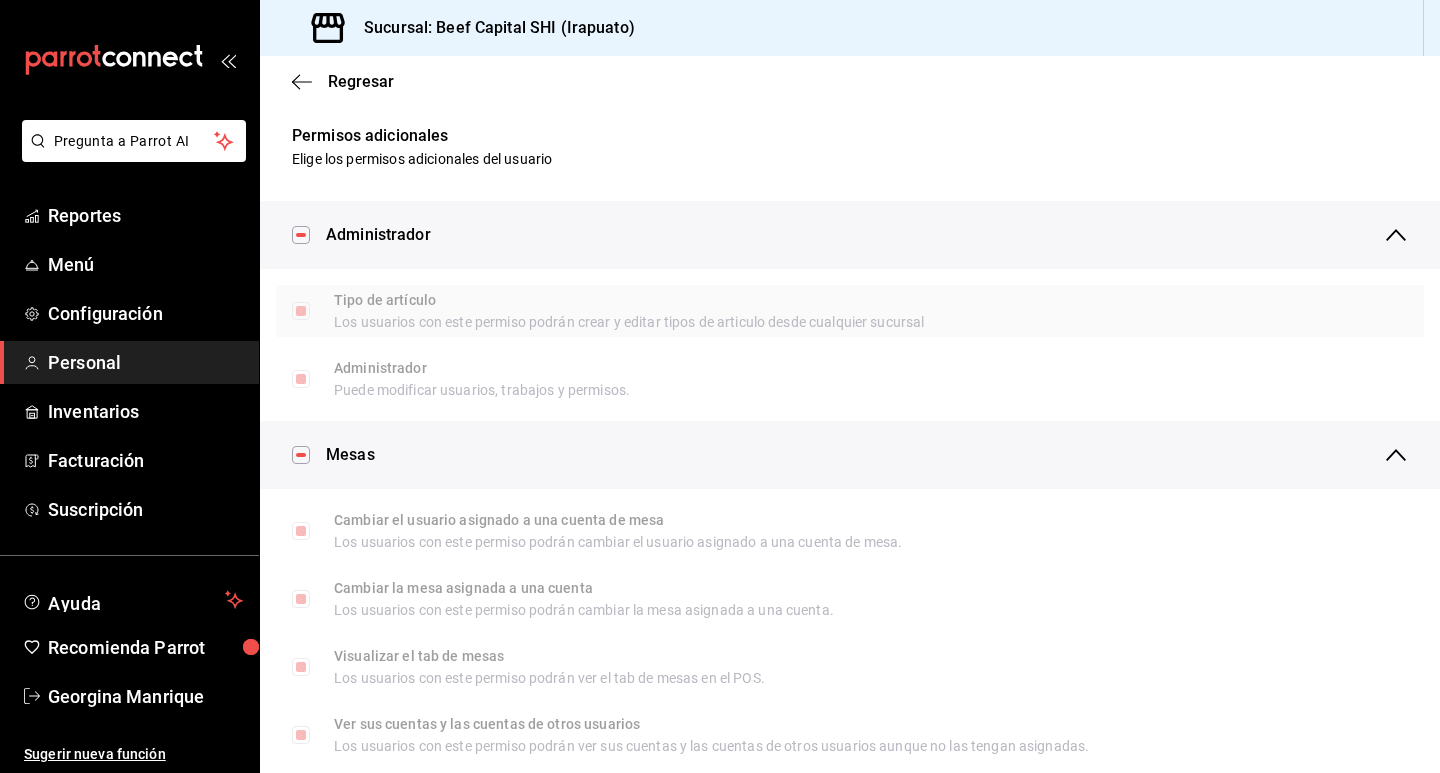 click on "Tipo de artículo Los usuarios con este permiso podrán crear y editar tipos de articulo desde cualquier sucursal" at bounding box center (301, 311) 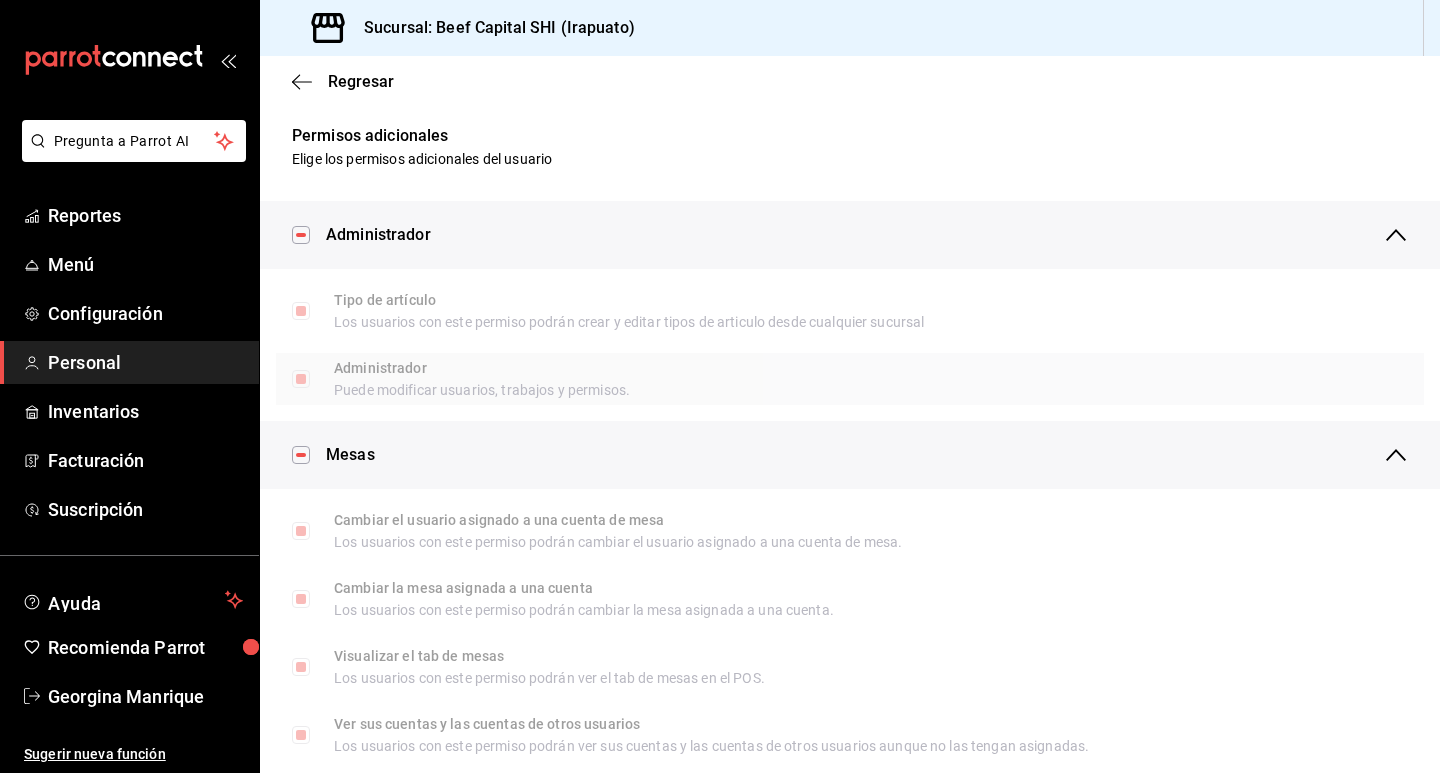click on "[TITLE]" at bounding box center (301, 379) 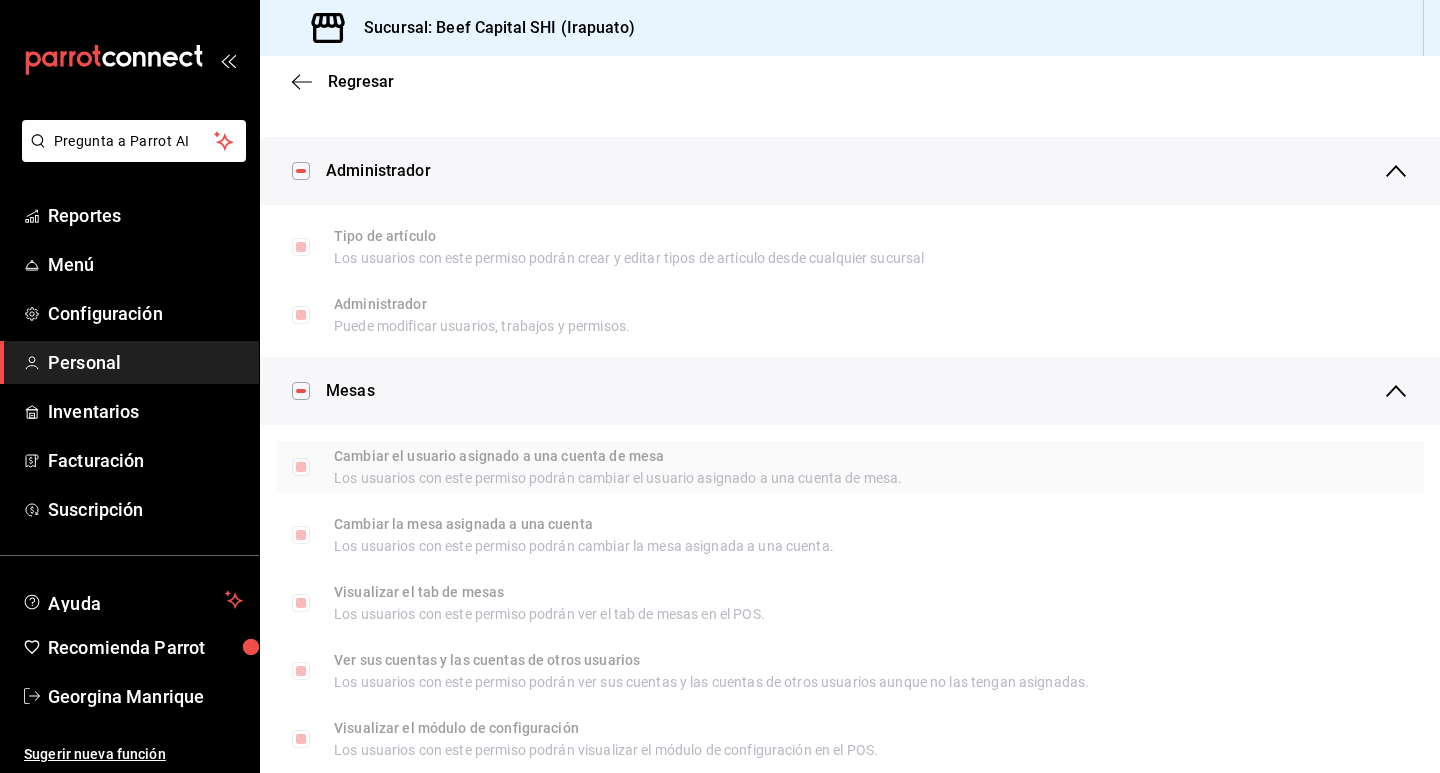 scroll, scrollTop: 0, scrollLeft: 0, axis: both 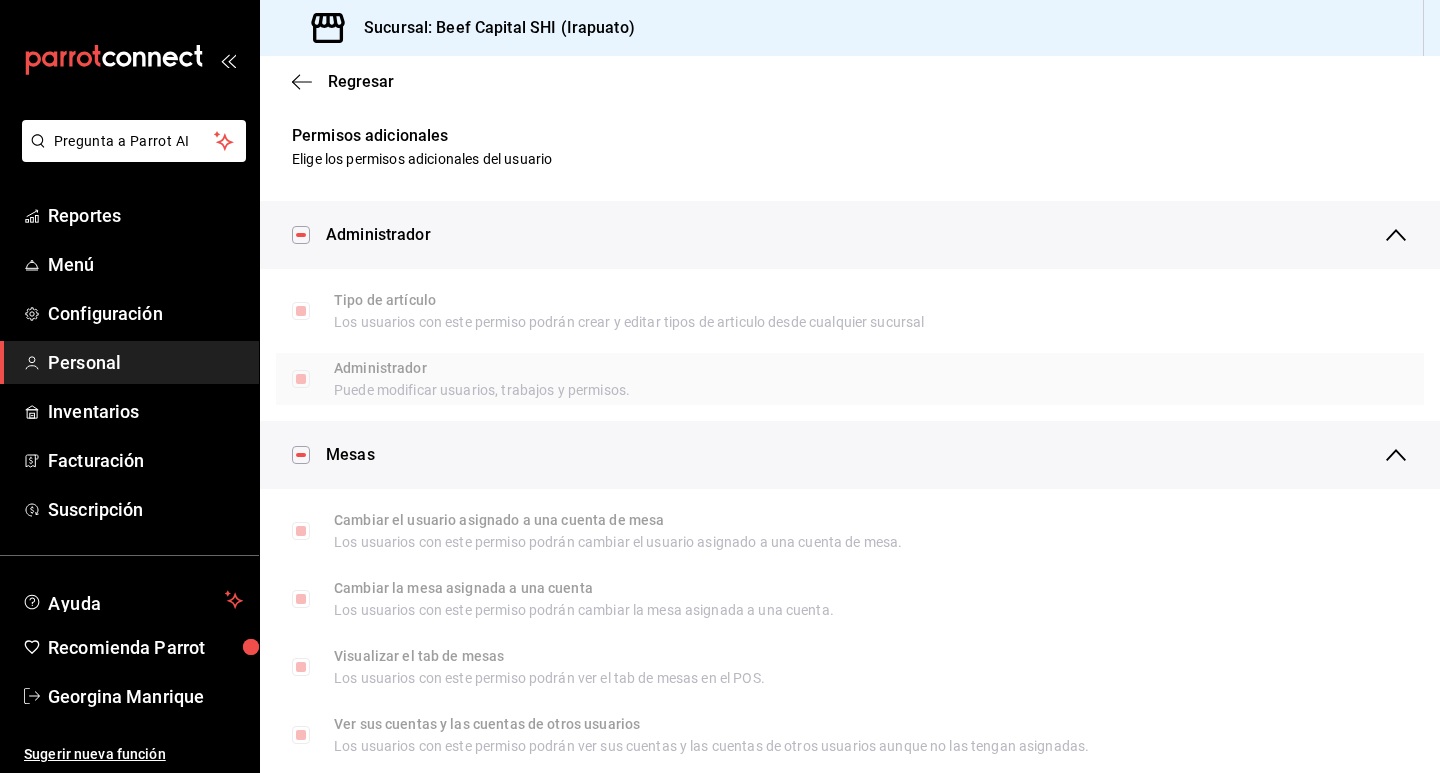 click on "[TITLE]" at bounding box center (301, 379) 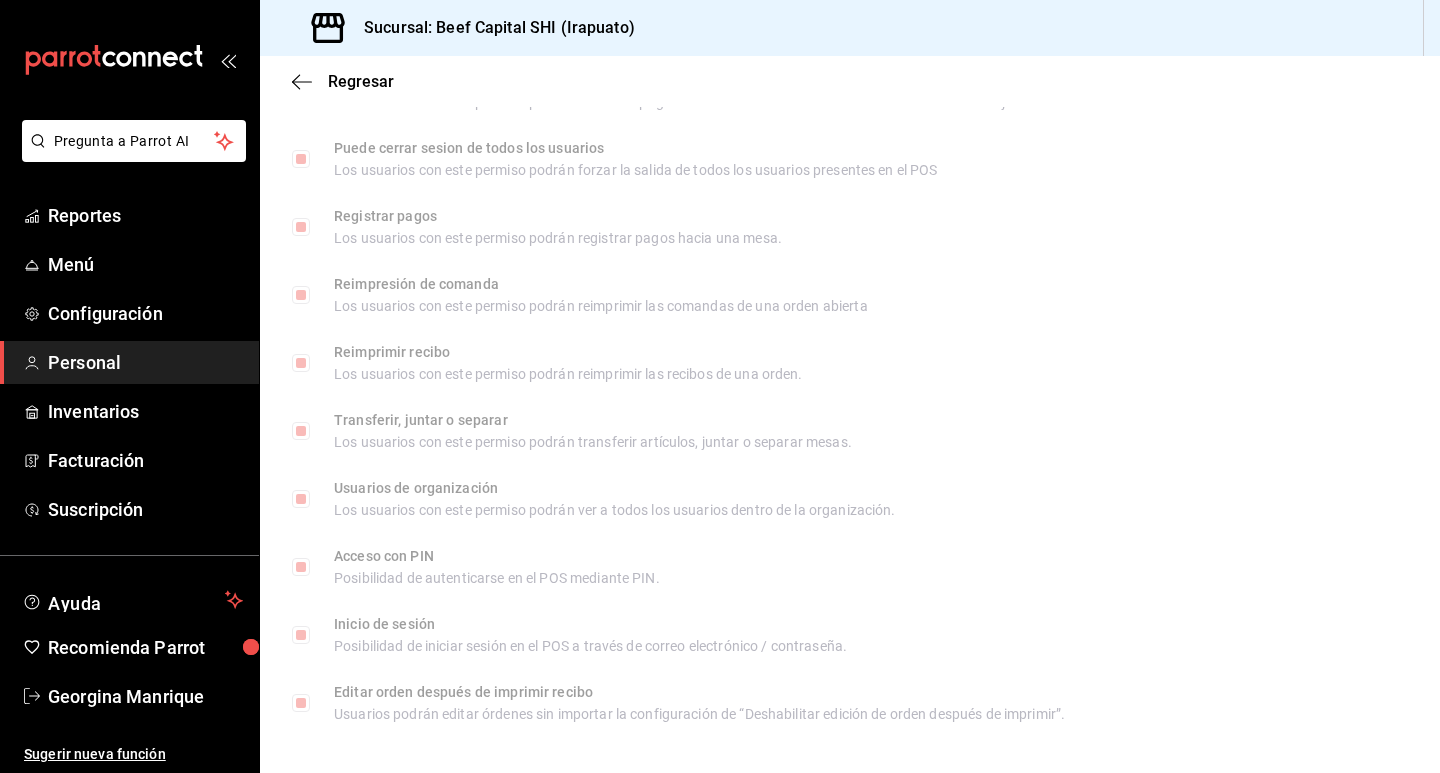 scroll, scrollTop: 2886, scrollLeft: 0, axis: vertical 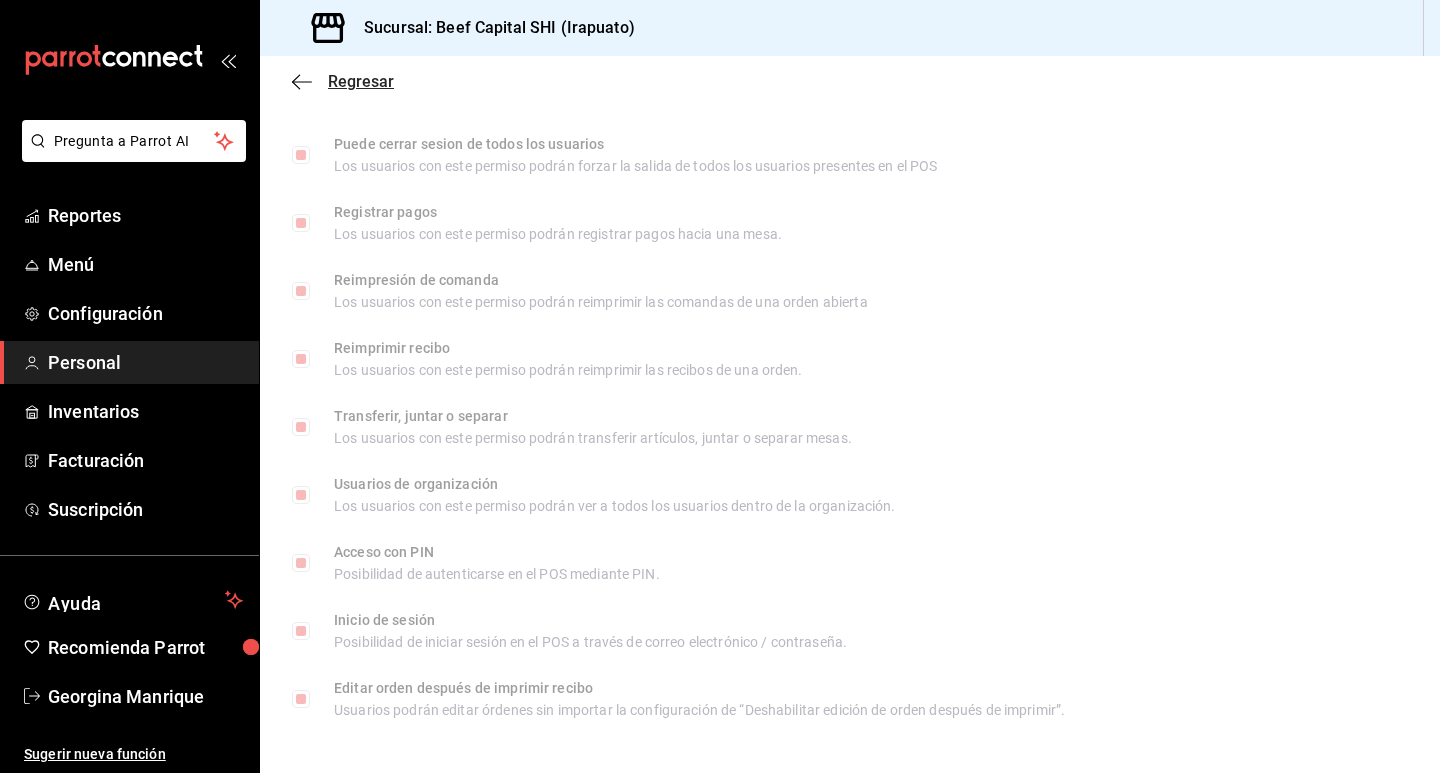 click 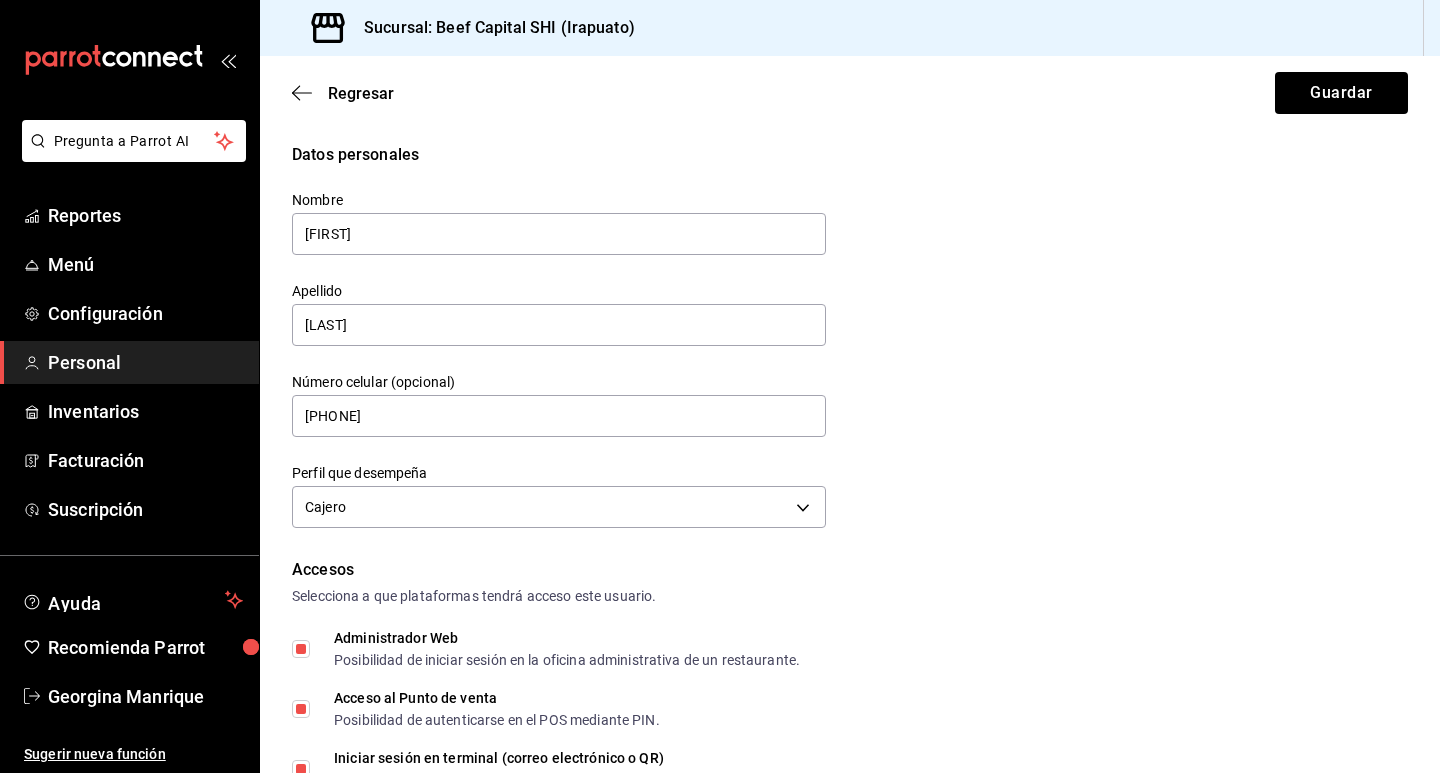 scroll, scrollTop: 0, scrollLeft: 0, axis: both 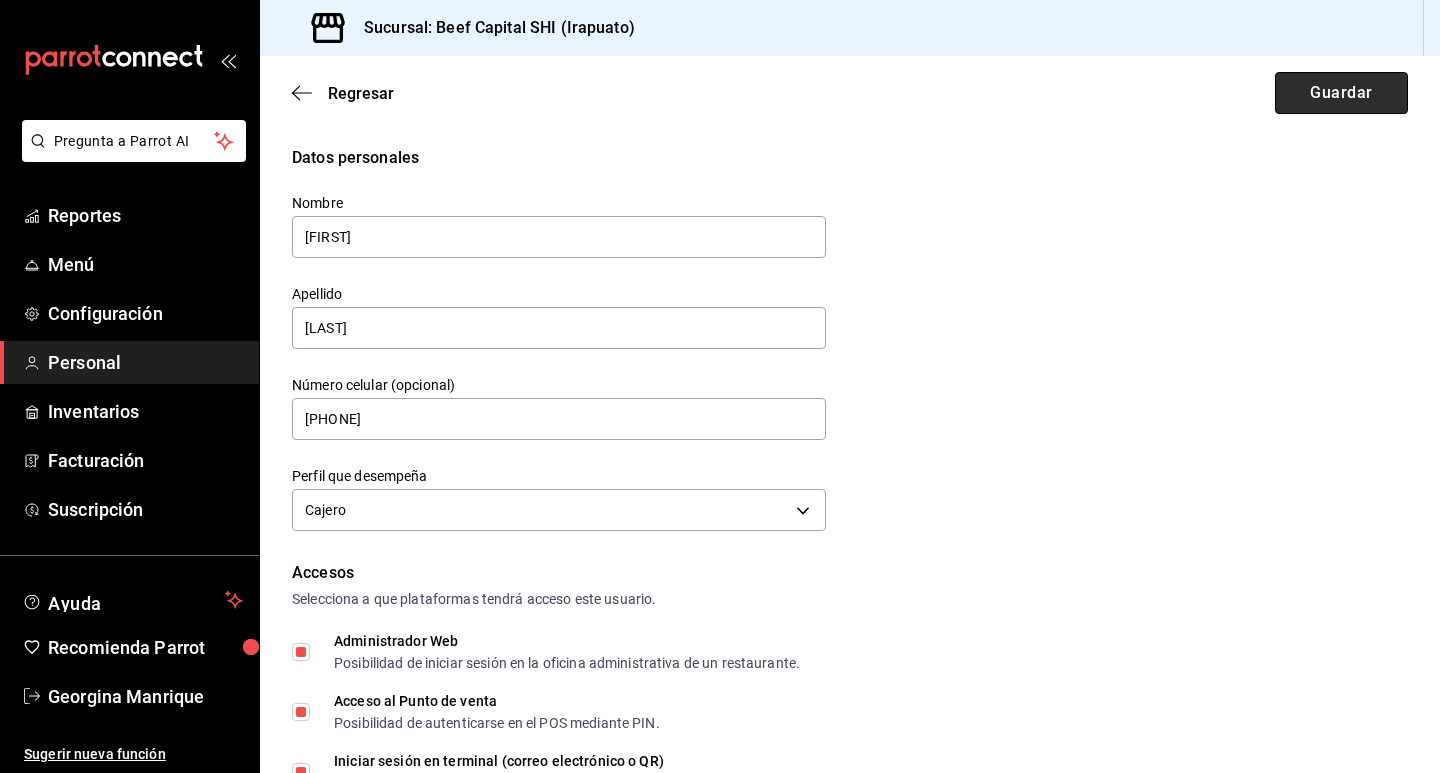 click on "Guardar" at bounding box center [1341, 93] 